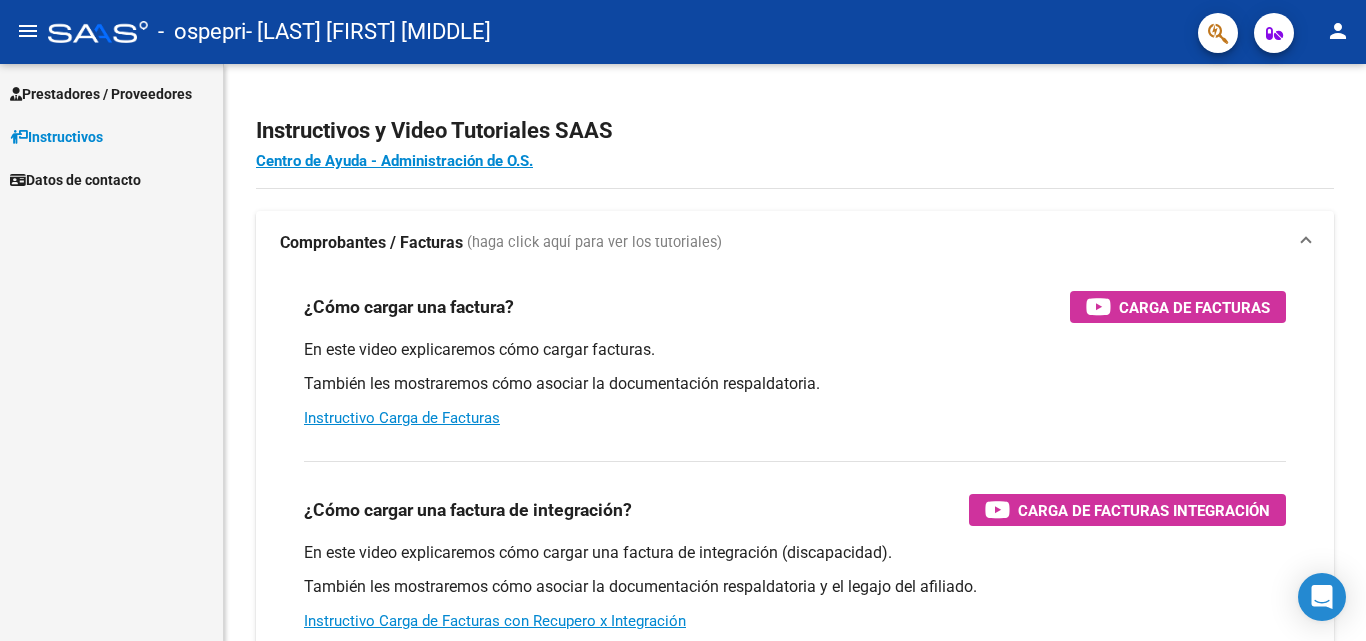 scroll, scrollTop: 0, scrollLeft: 0, axis: both 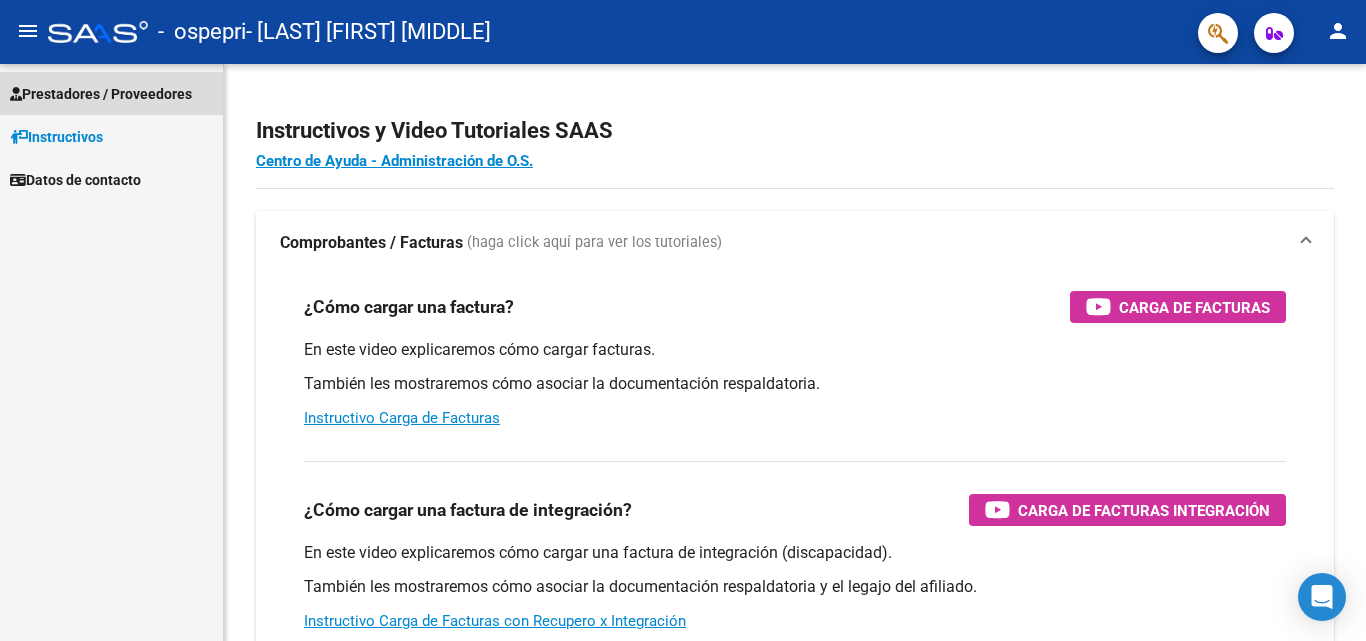 click on "Prestadores / Proveedores" at bounding box center [101, 94] 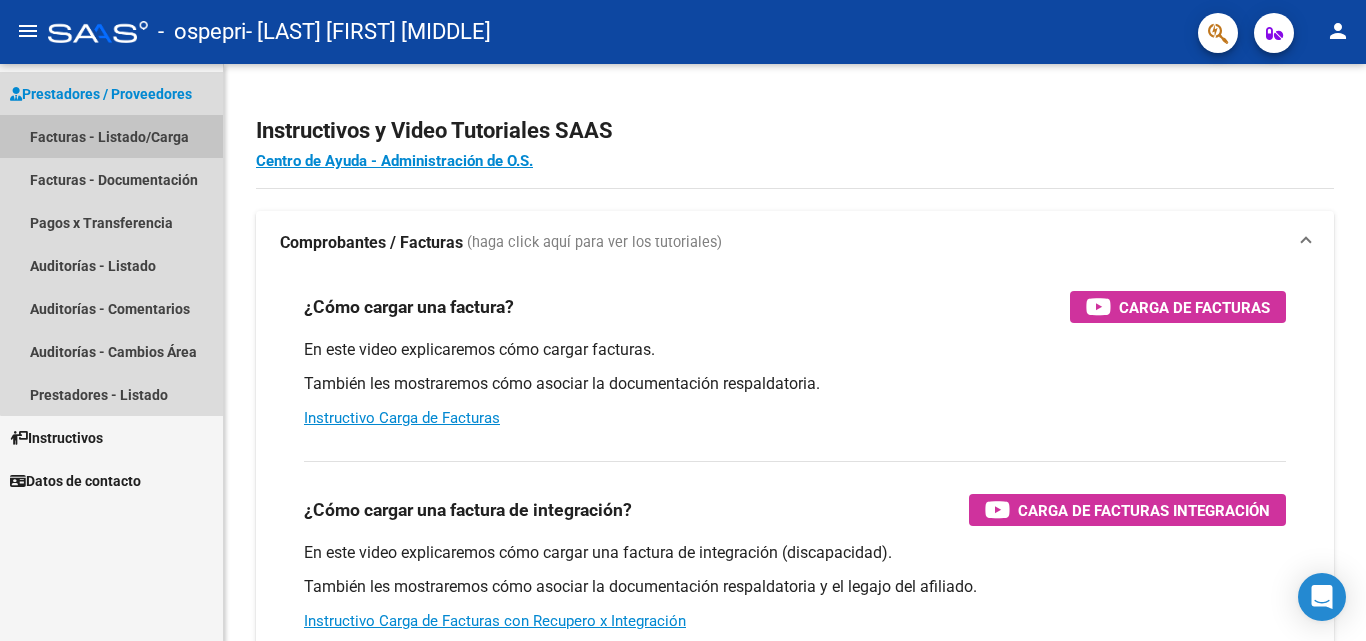 click on "Facturas - Listado/Carga" at bounding box center (111, 136) 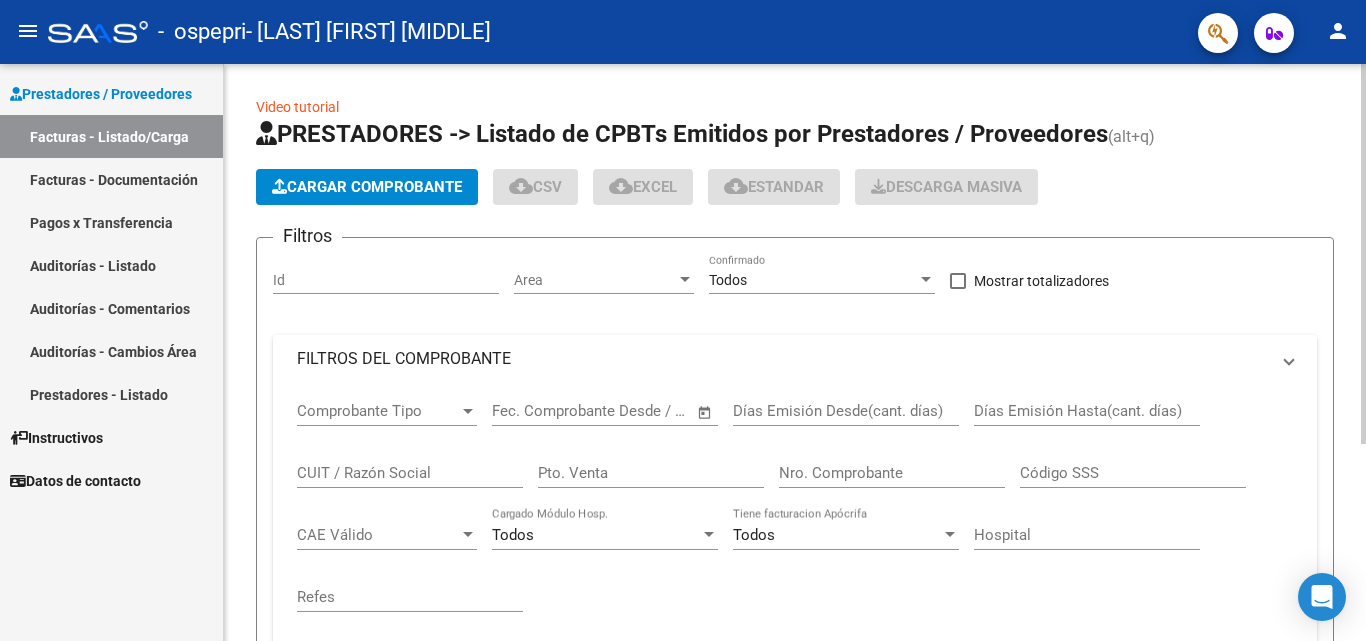 click on "Cargar Comprobante" 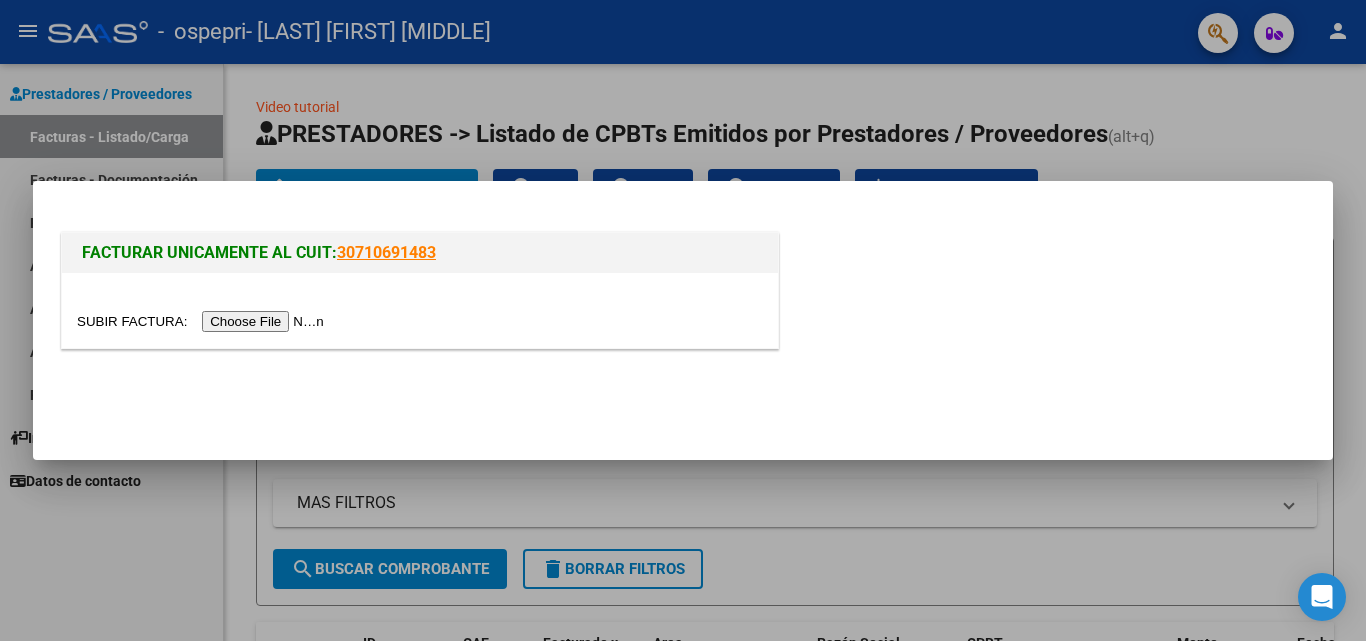 click at bounding box center (683, 320) 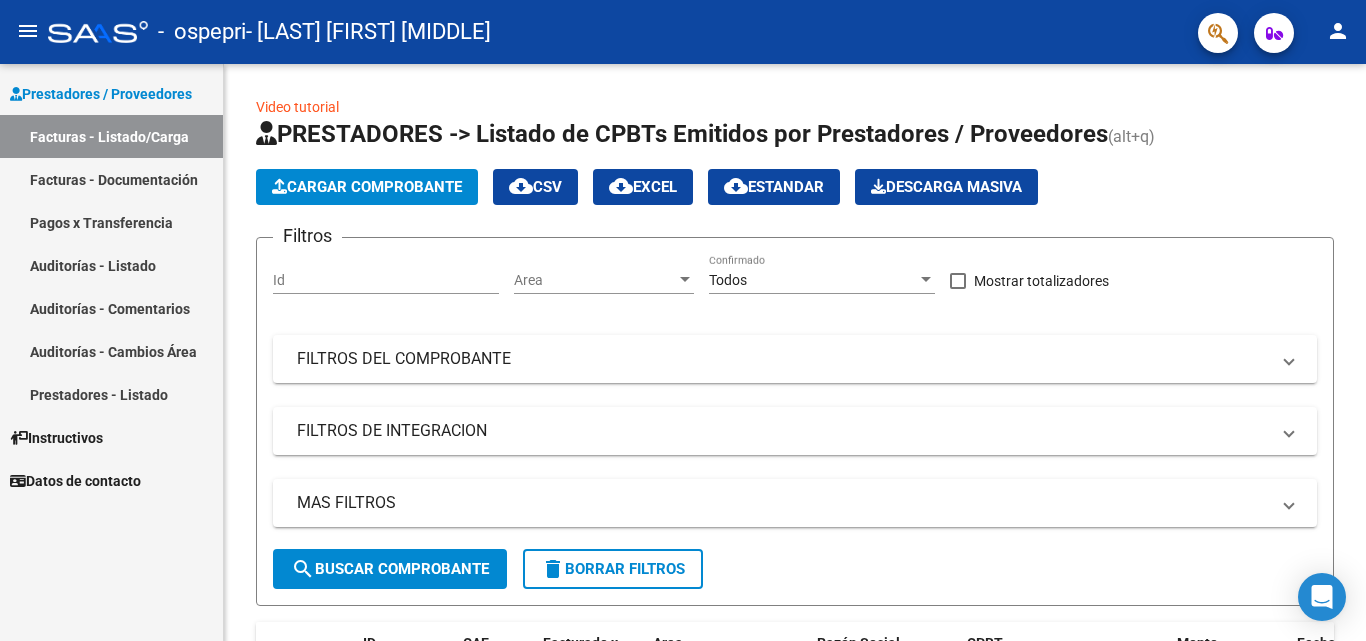 click on "Video tutorial   PRESTADORES -> Listado de CPBTs Emitidos por Prestadores / Proveedores (alt+q)   Cargar Comprobante
cloud_download  CSV  cloud_download  EXCEL  cloud_download  Estandar   Descarga Masiva
Filtros Id Area Area Todos Confirmado   Mostrar totalizadores   FILTROS DEL COMPROBANTE  Comprobante Tipo Comprobante Tipo Start date – End date Fec. Comprobante Desde / Hasta Días Emisión Desde(cant. días) Días Emisión Hasta(cant. días) CUIT / Razón Social Pto. Venta Nro. Comprobante Código SSS CAE Válido CAE Válido Todos Cargado Módulo Hosp. Todos Tiene facturacion Apócrifa Hospital Refes  FILTROS DE INTEGRACION  Período De Prestación Campos del Archivo de Rendición Devuelto x SSS (dr_envio) Todos Rendido x SSS (dr_envio) Tipo de Registro Tipo de Registro Período Presentación Período Presentación Campos del Legajo Asociado (preaprobación) Afiliado Legajo (cuil/nombre) Todos Solo facturas preaprobadas  MAS FILTROS  Todos Con Doc. Respaldatoria Todos Con Trazabilidad Todos – –" 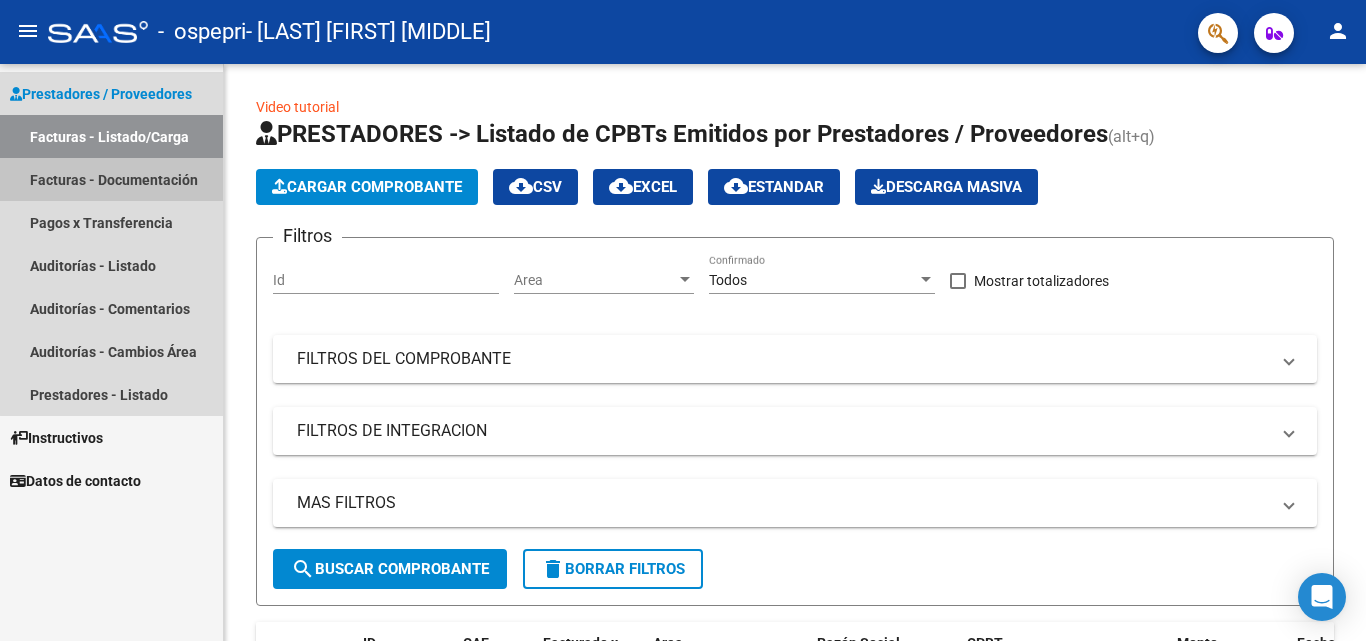 click on "Facturas - Documentación" at bounding box center [111, 179] 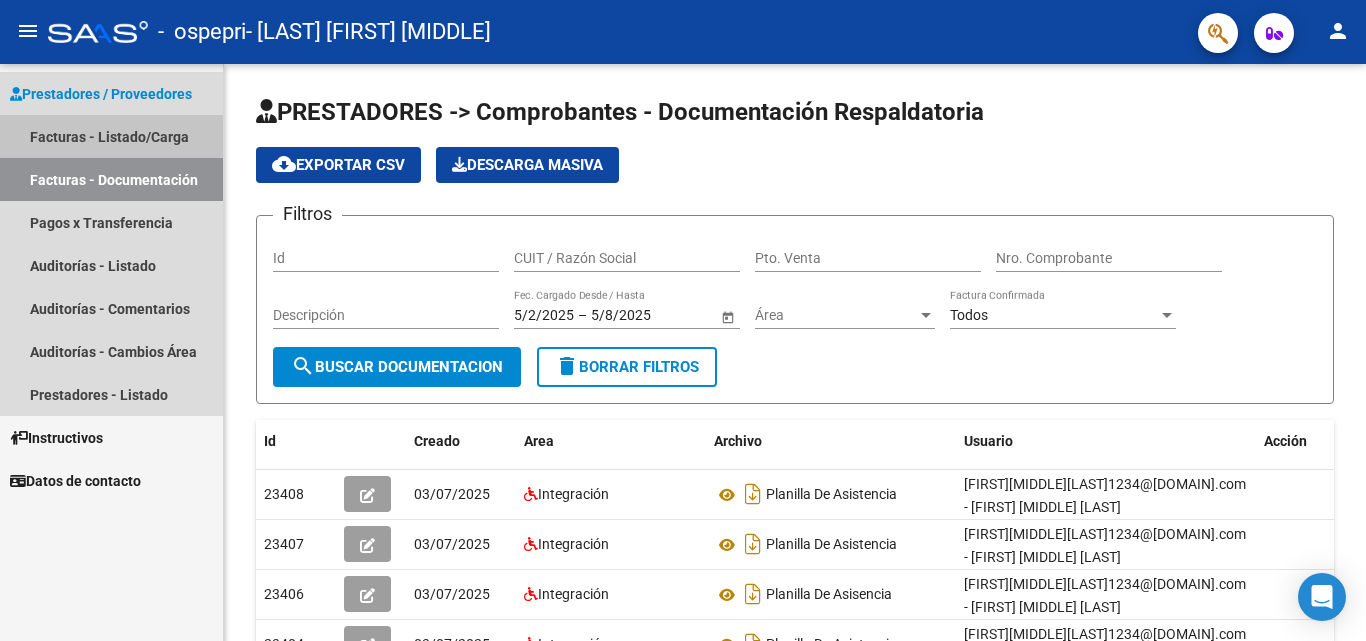 click on "Facturas - Listado/Carga" at bounding box center (111, 136) 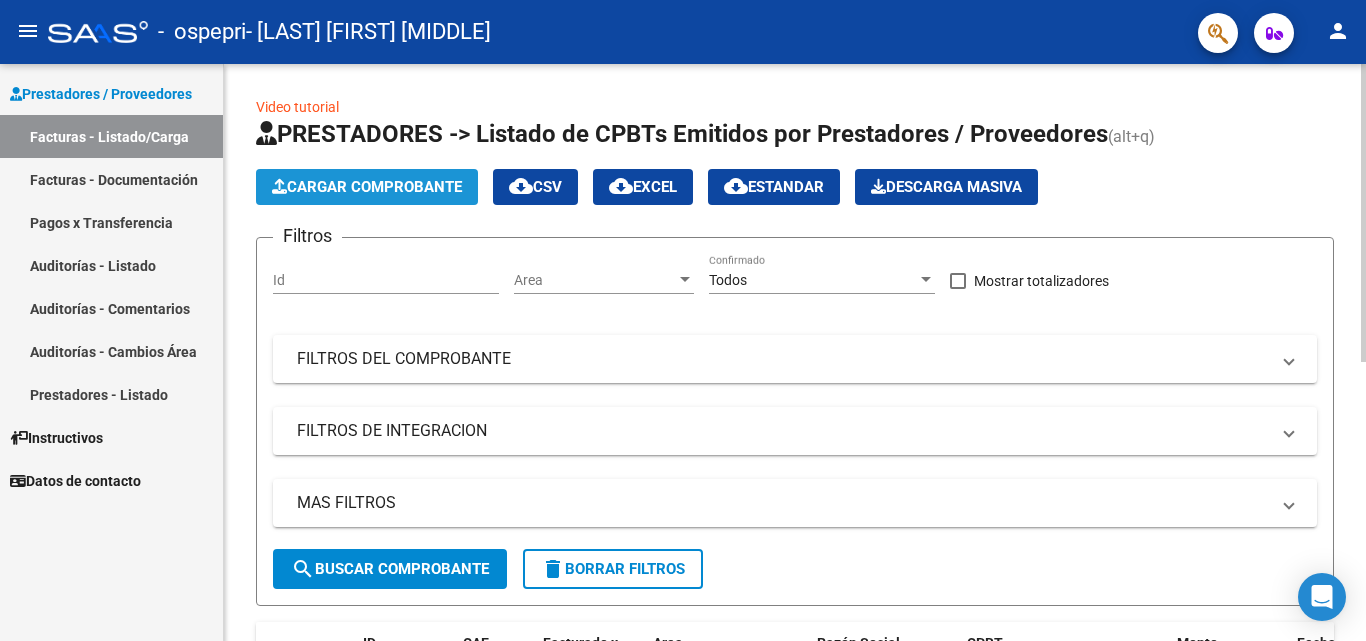 click on "Cargar Comprobante" 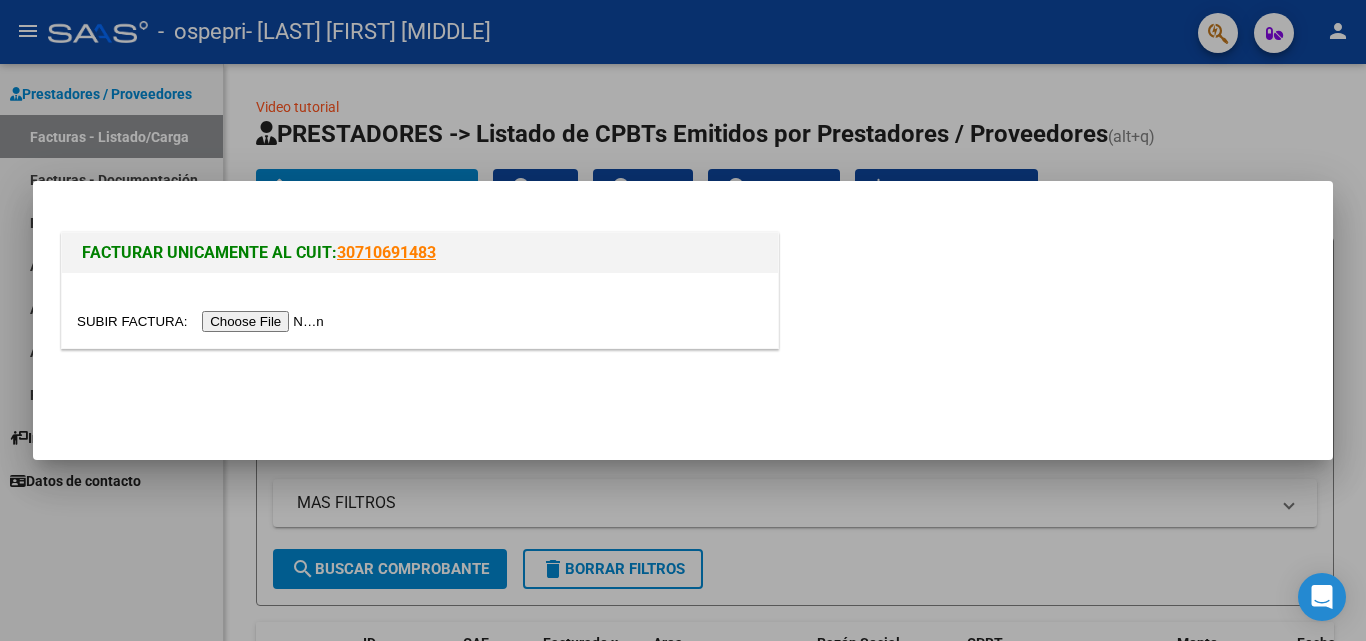 click at bounding box center [203, 321] 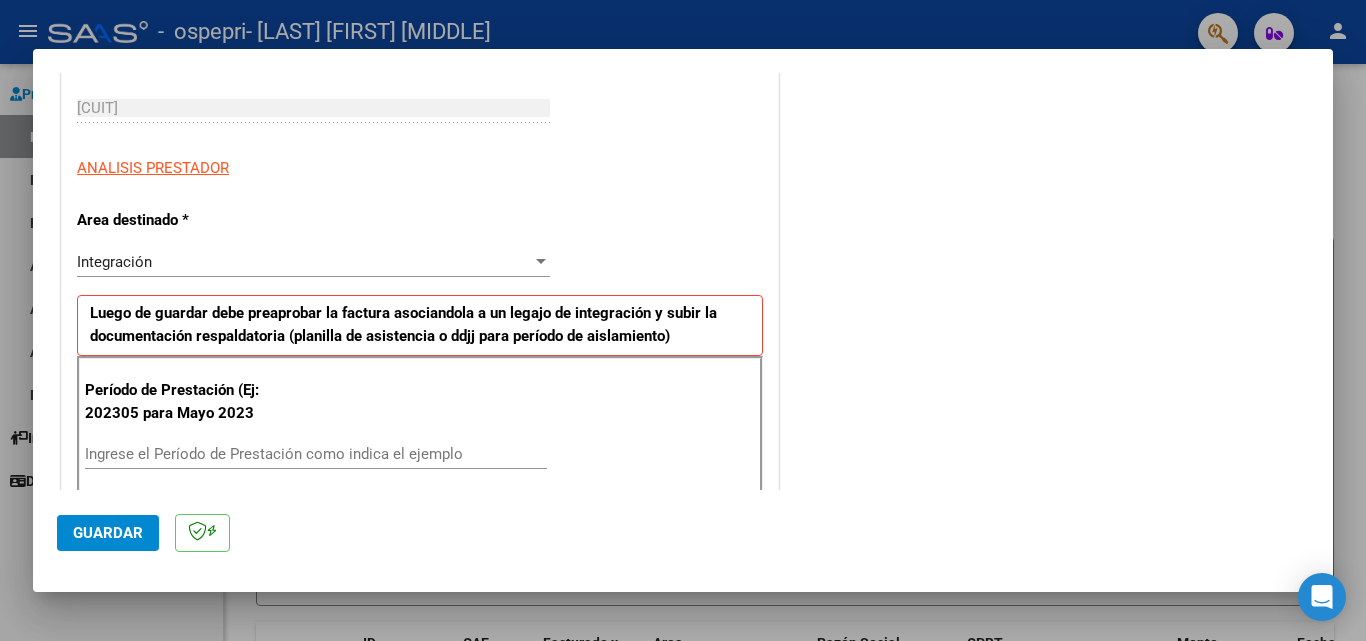 scroll, scrollTop: 303, scrollLeft: 0, axis: vertical 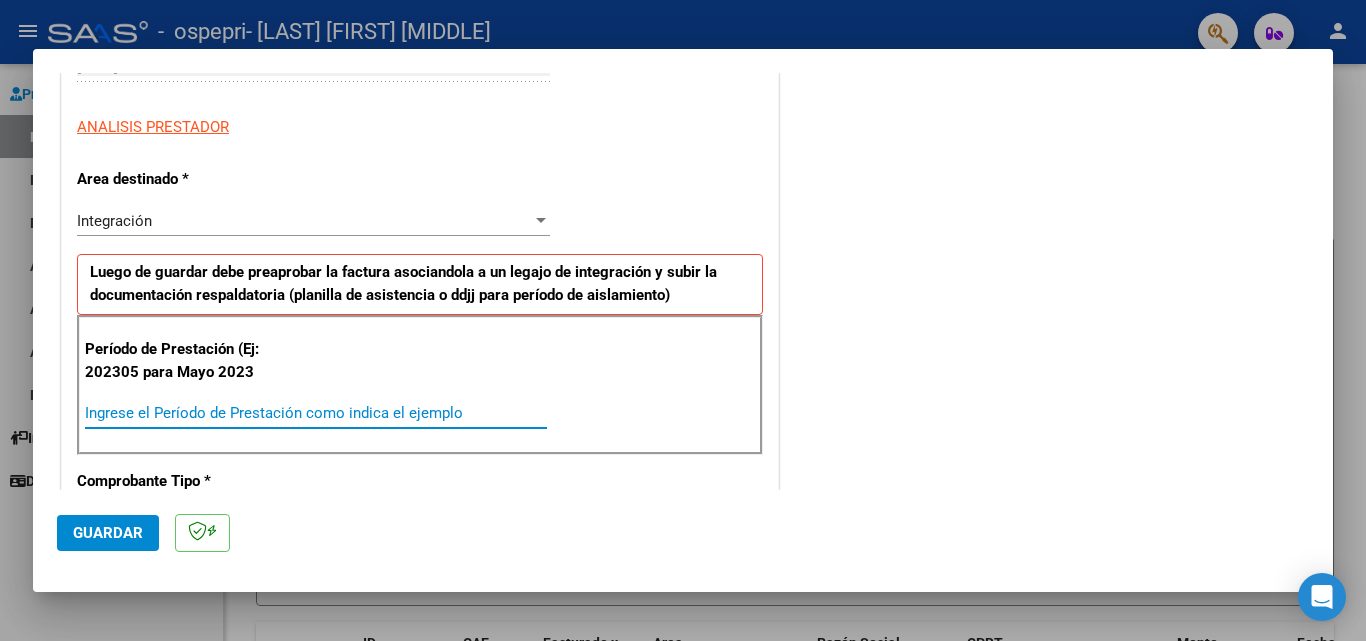 click on "Ingrese el Período de Prestación como indica el ejemplo" at bounding box center [316, 413] 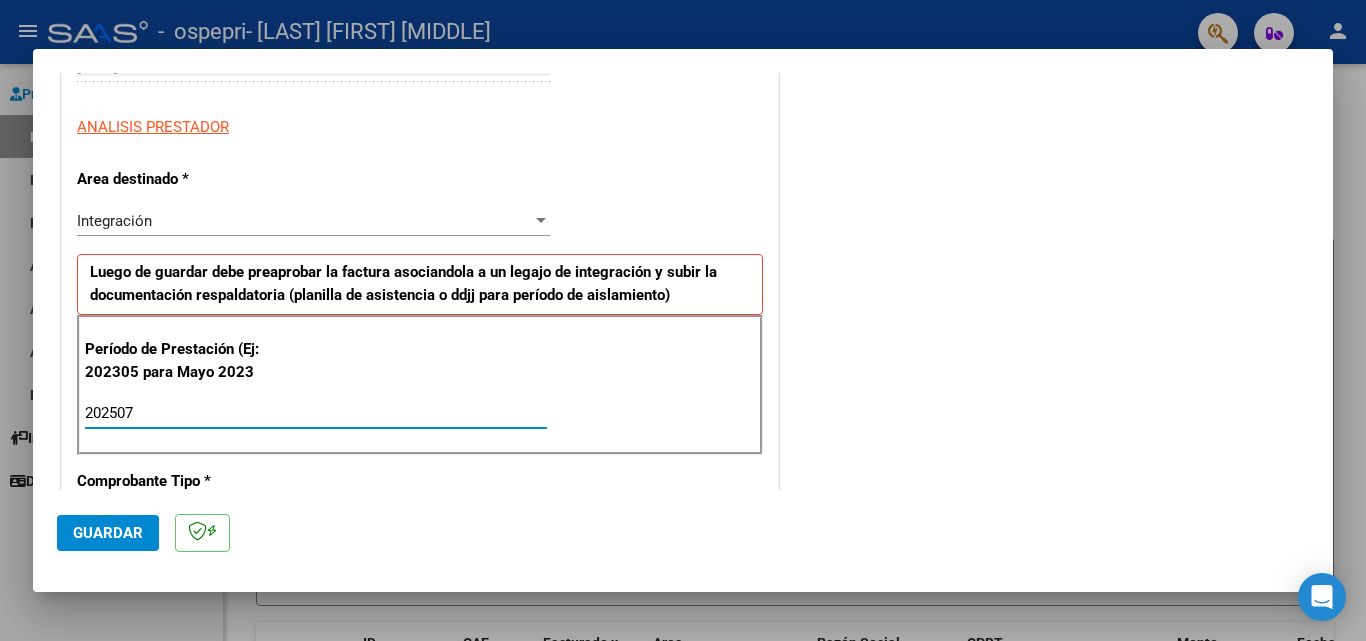 type on "202507" 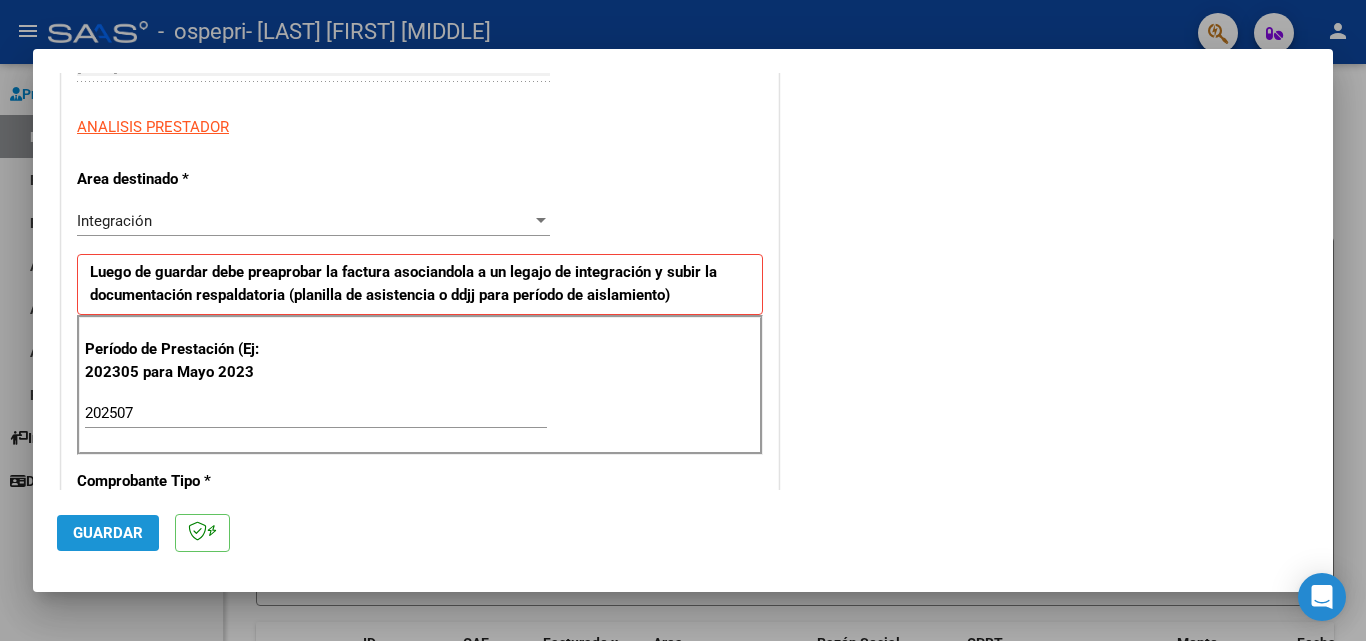 click on "Guardar" 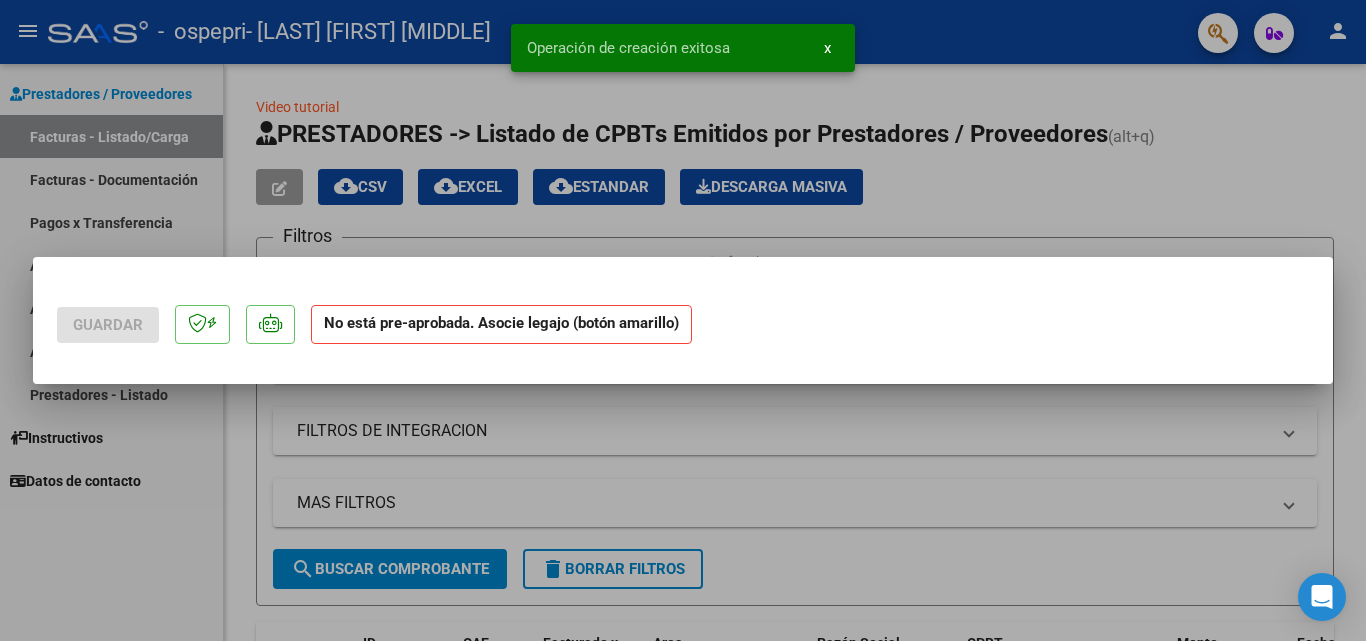 scroll, scrollTop: 0, scrollLeft: 0, axis: both 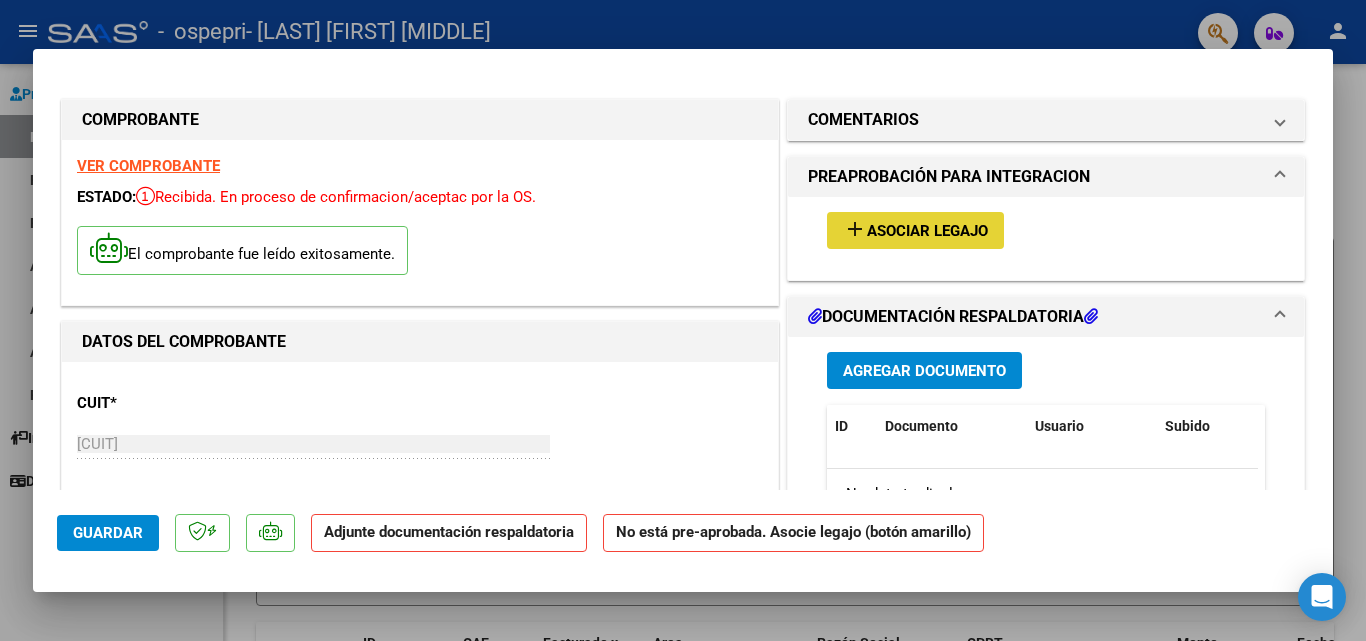click on "Asociar Legajo" at bounding box center (927, 231) 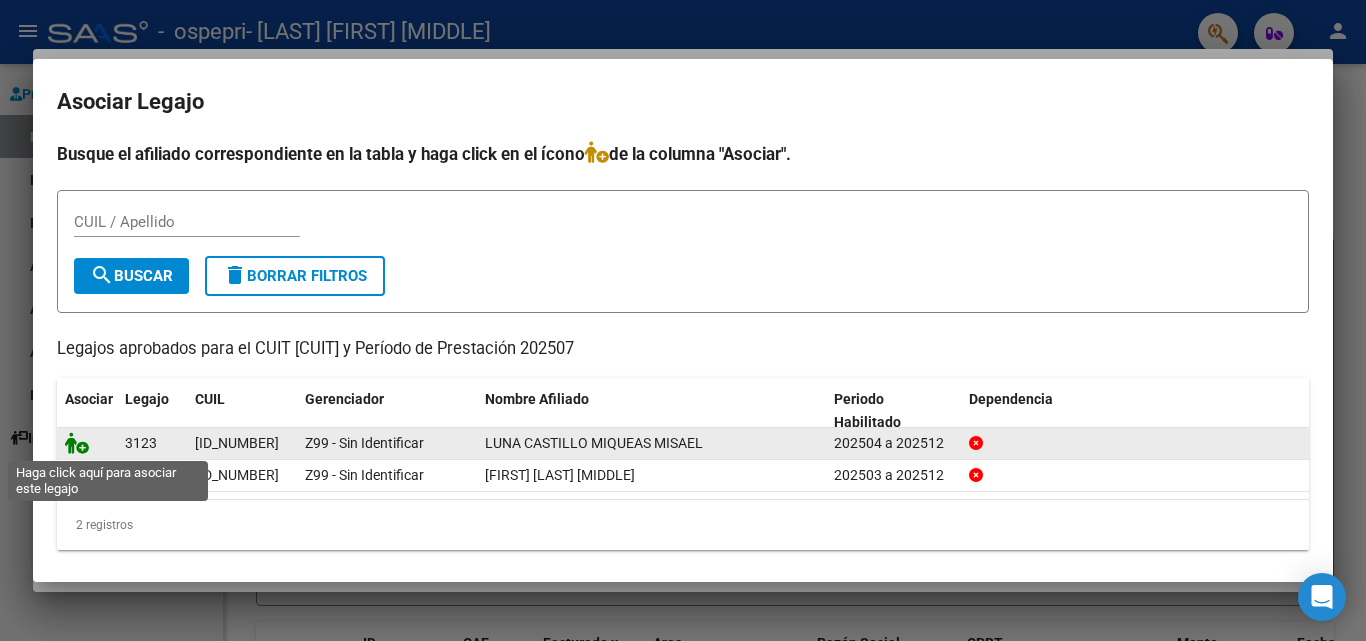 click 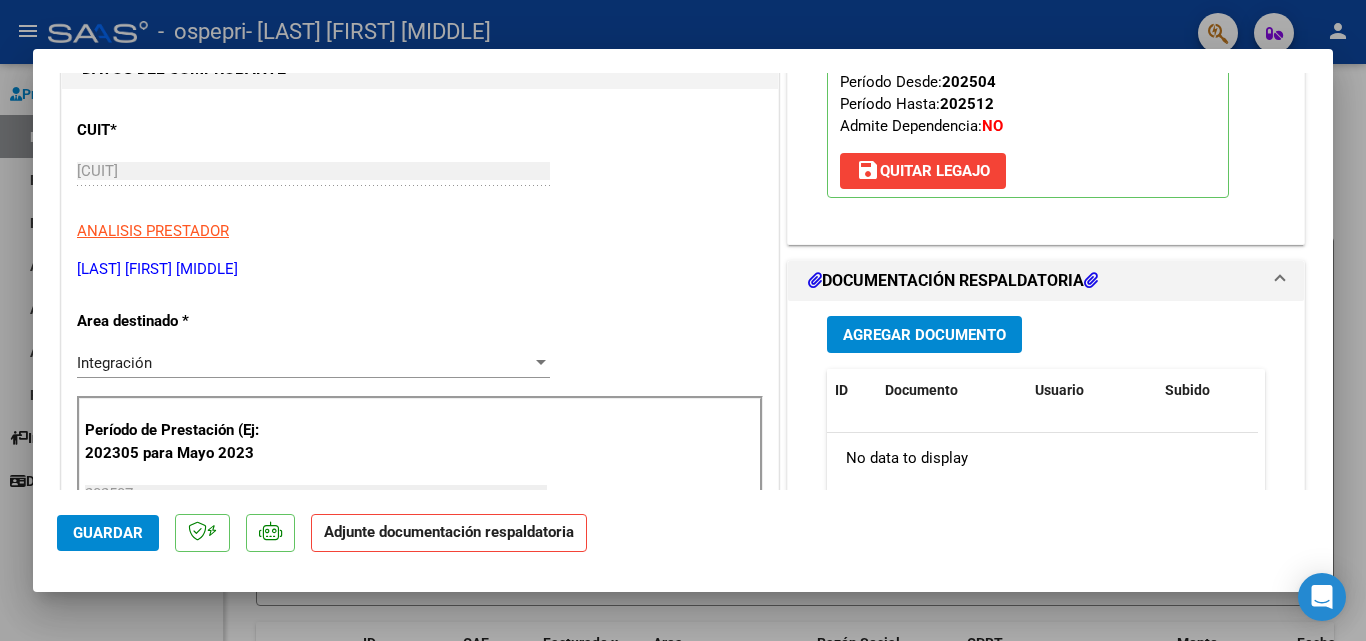 scroll, scrollTop: 433, scrollLeft: 0, axis: vertical 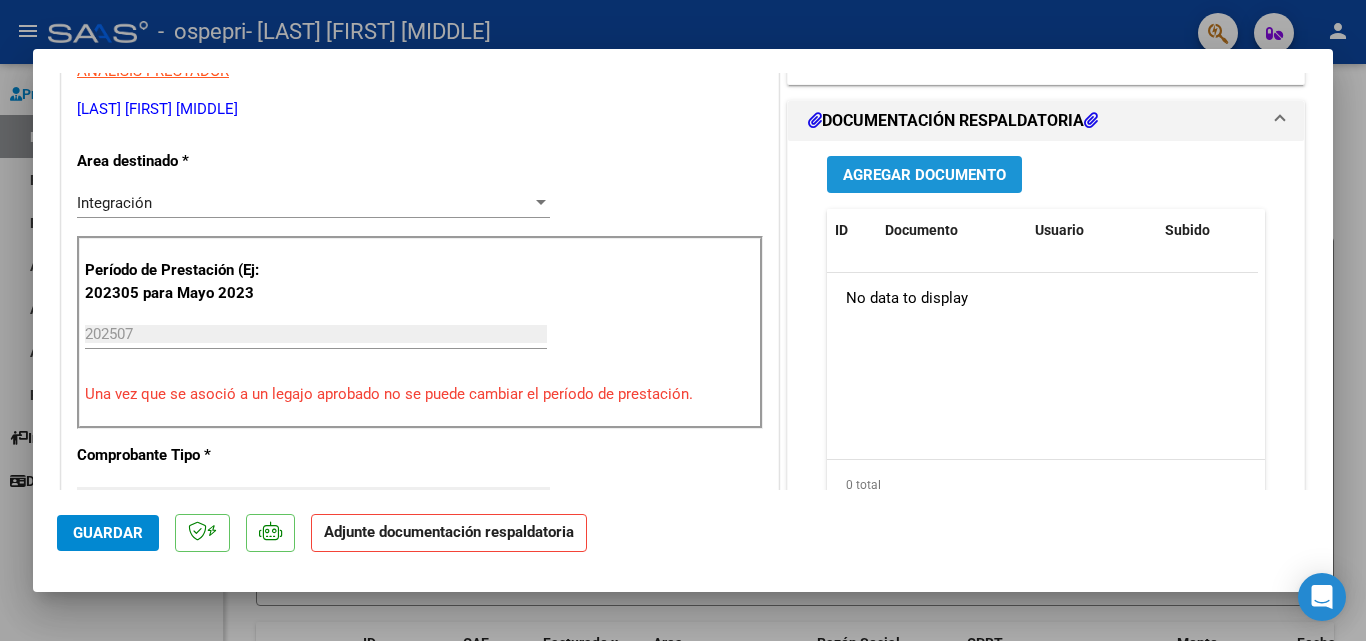 click on "Agregar Documento" at bounding box center (924, 175) 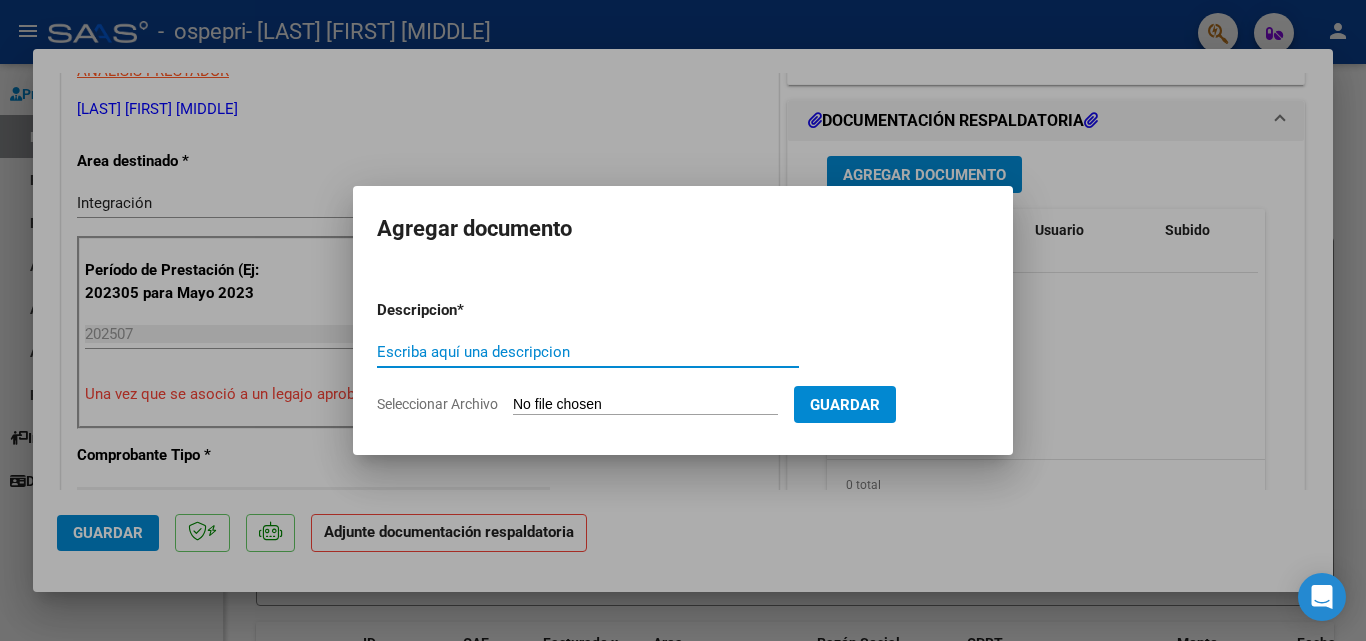 click on "Escriba aquí una descripcion" at bounding box center (588, 352) 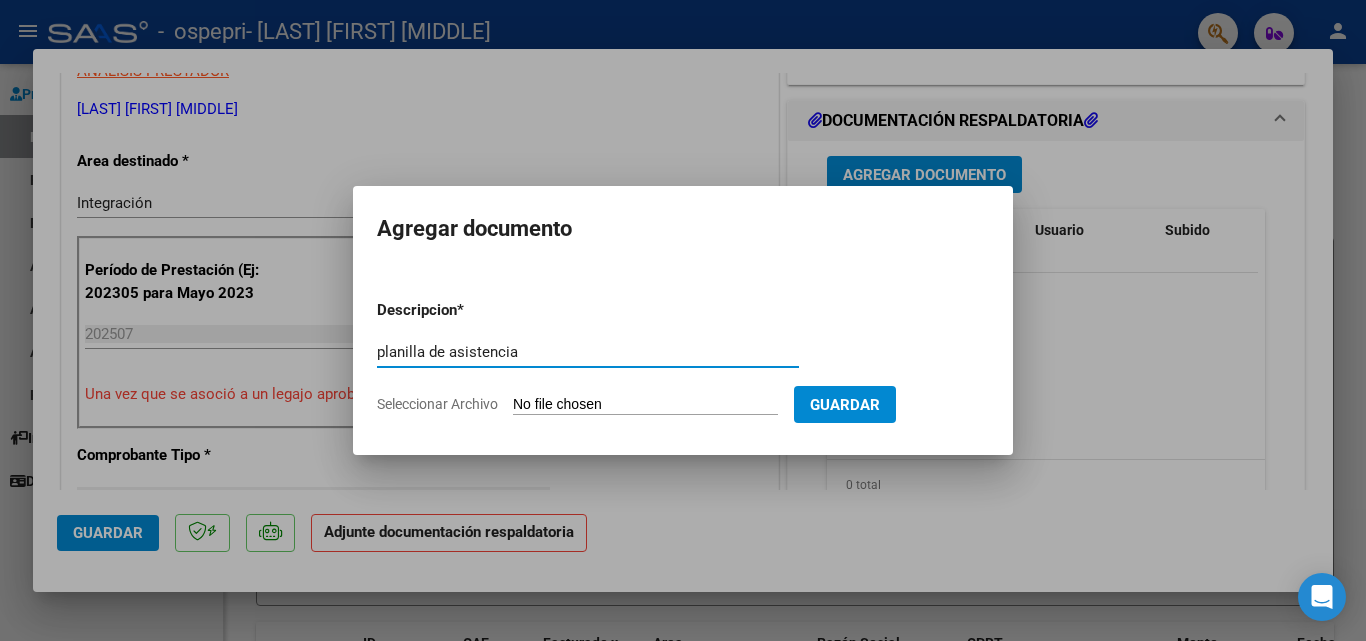 type on "planilla de asistencia" 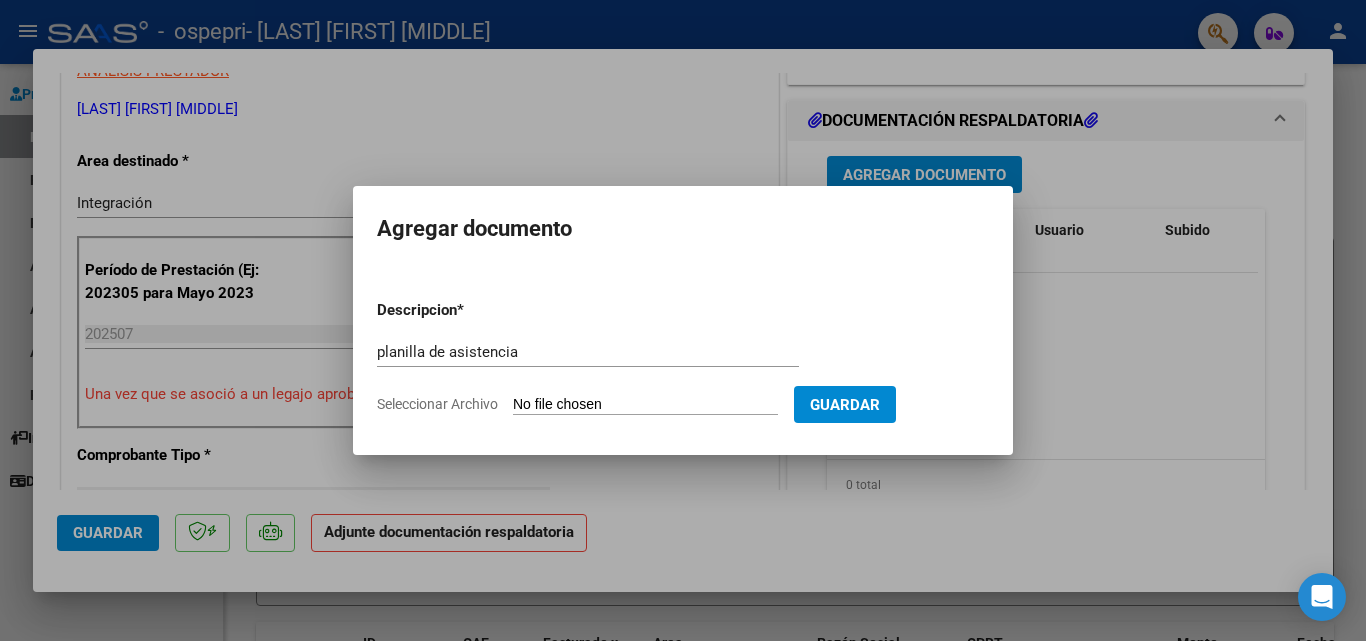 type on "C:\fakepath\WhatsApp Image 2025-08-05 at 22.32.39.jpeg" 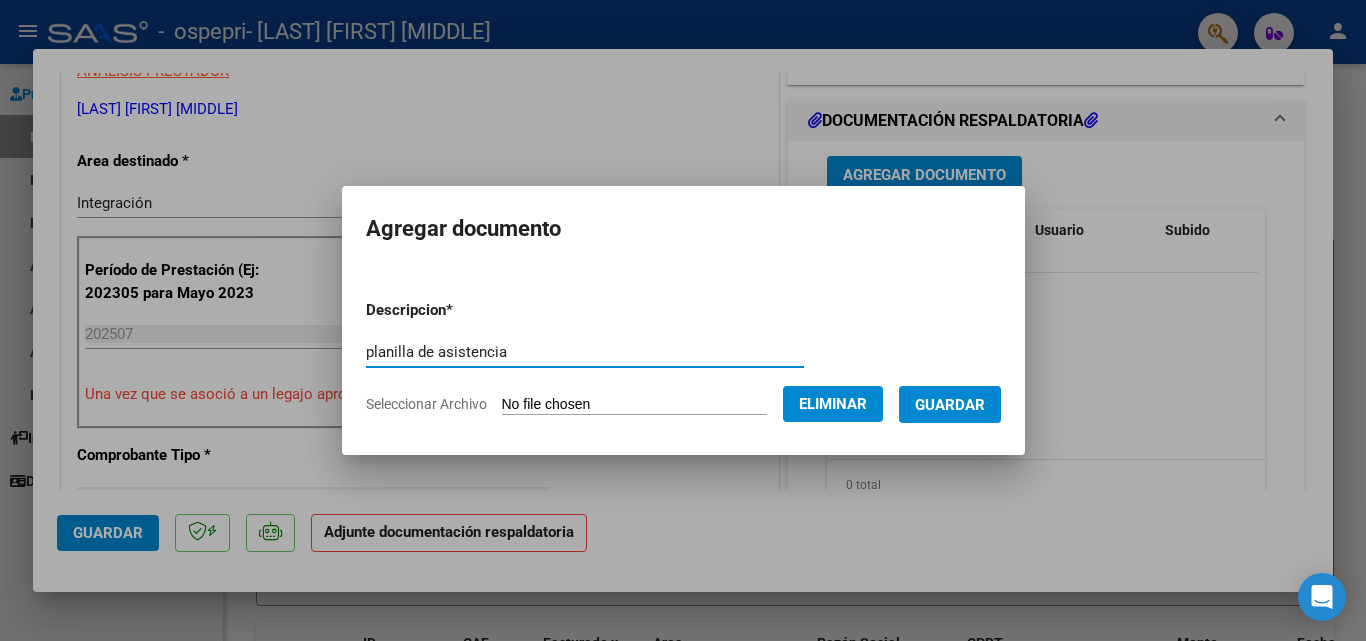 click on "planilla de asistencia" at bounding box center (585, 352) 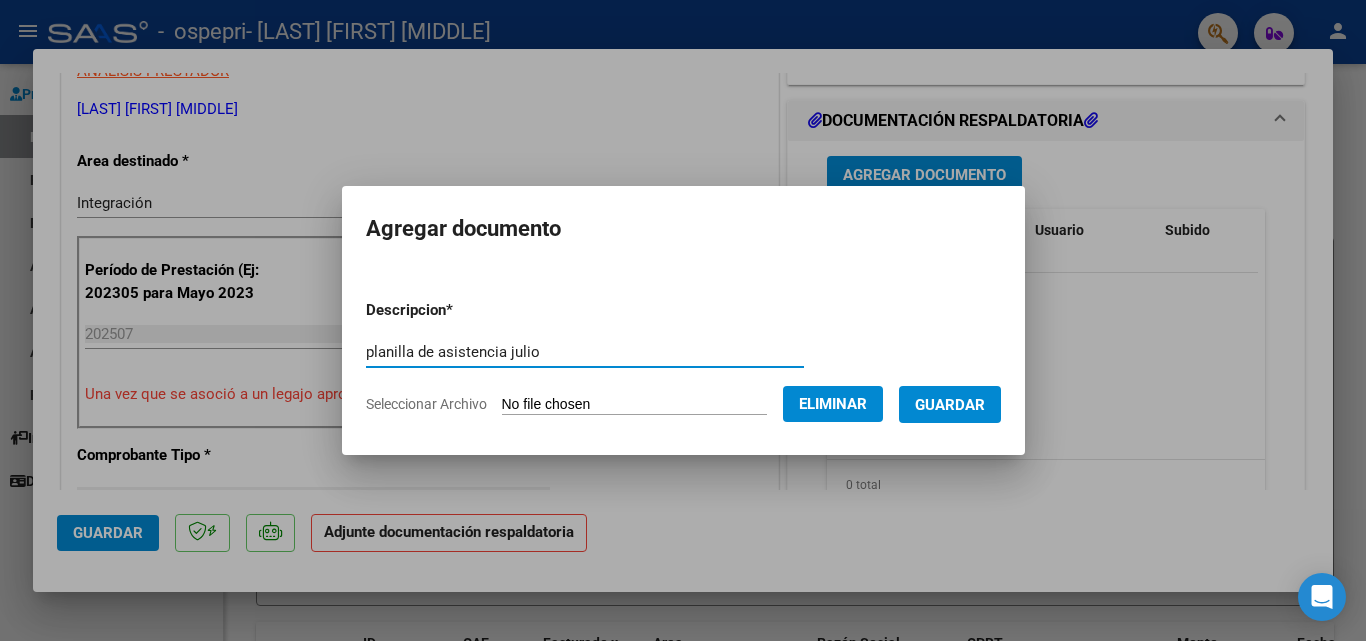 type on "planilla de asistencia julio" 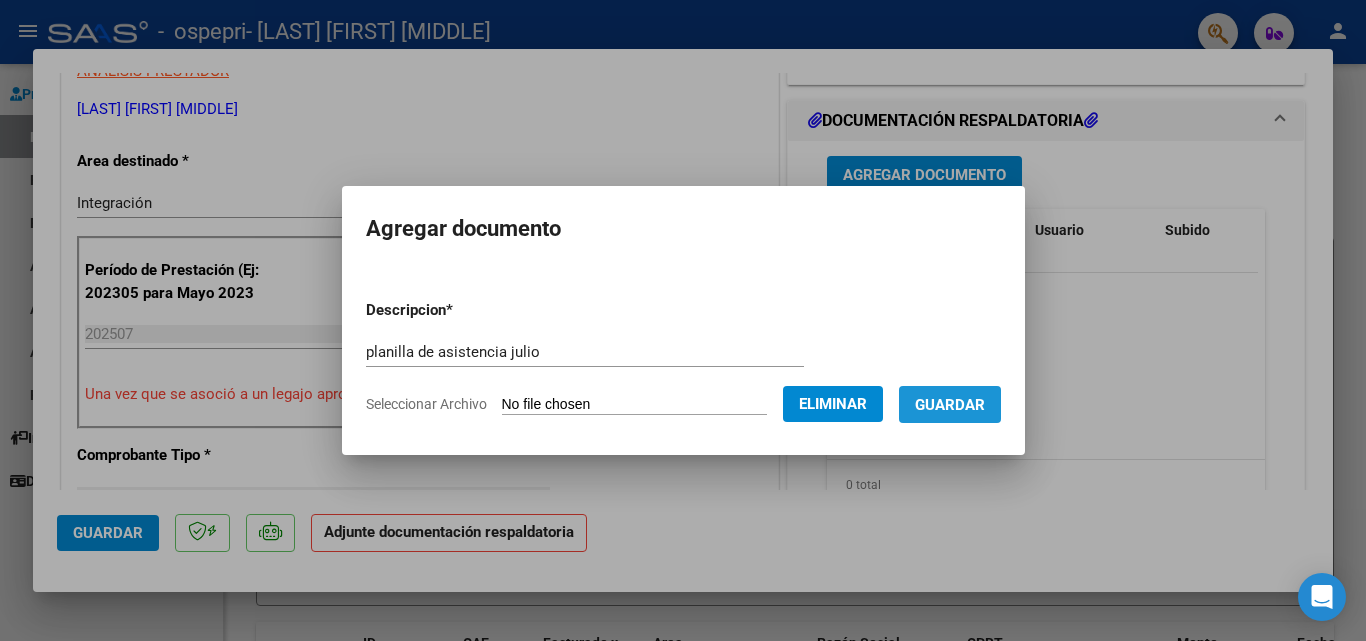 click on "Guardar" at bounding box center (950, 405) 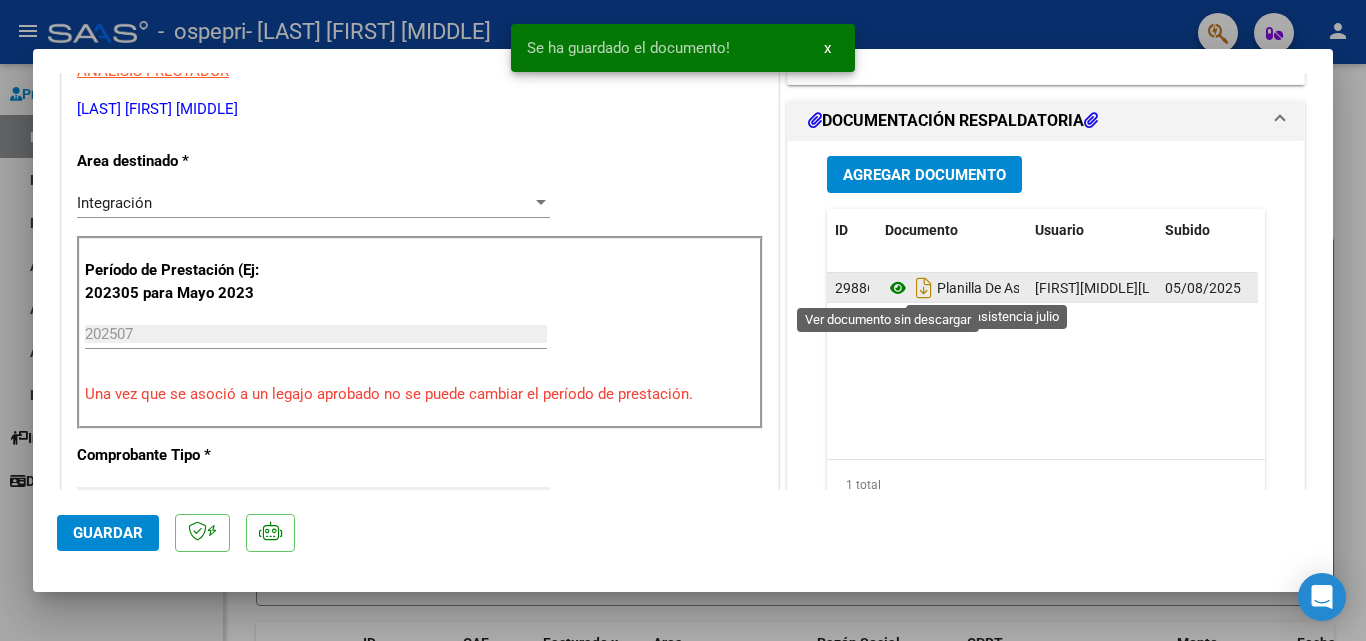 click 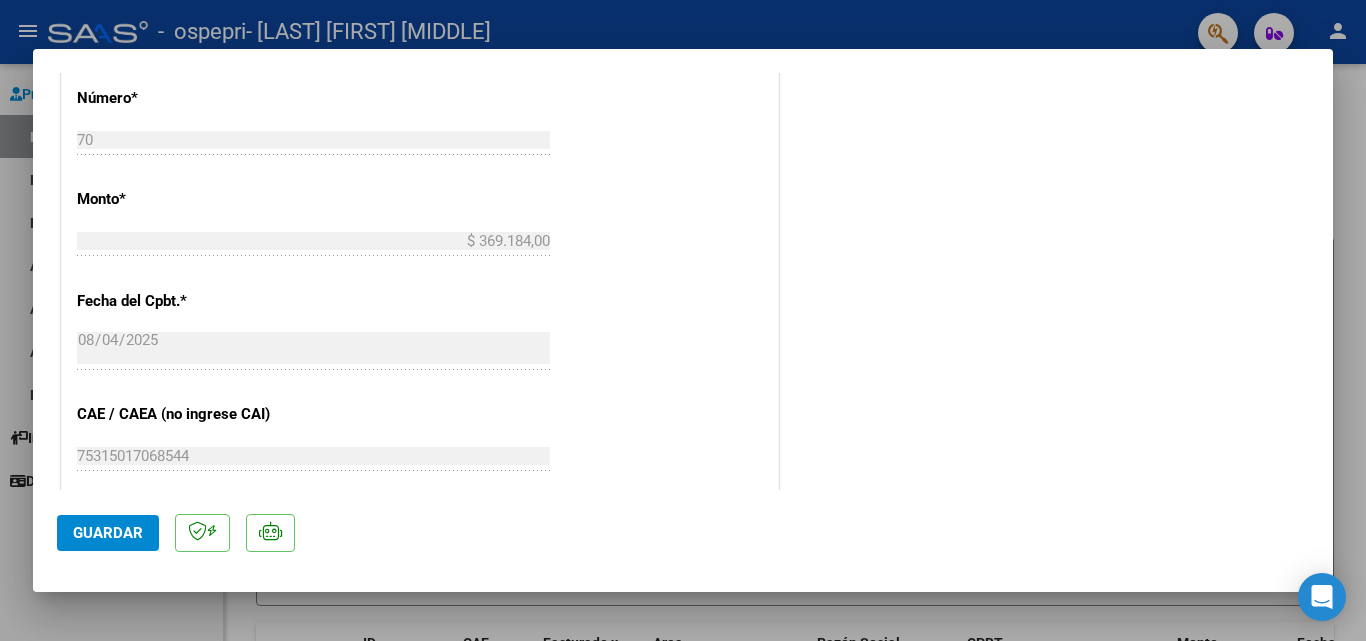 scroll, scrollTop: 1373, scrollLeft: 0, axis: vertical 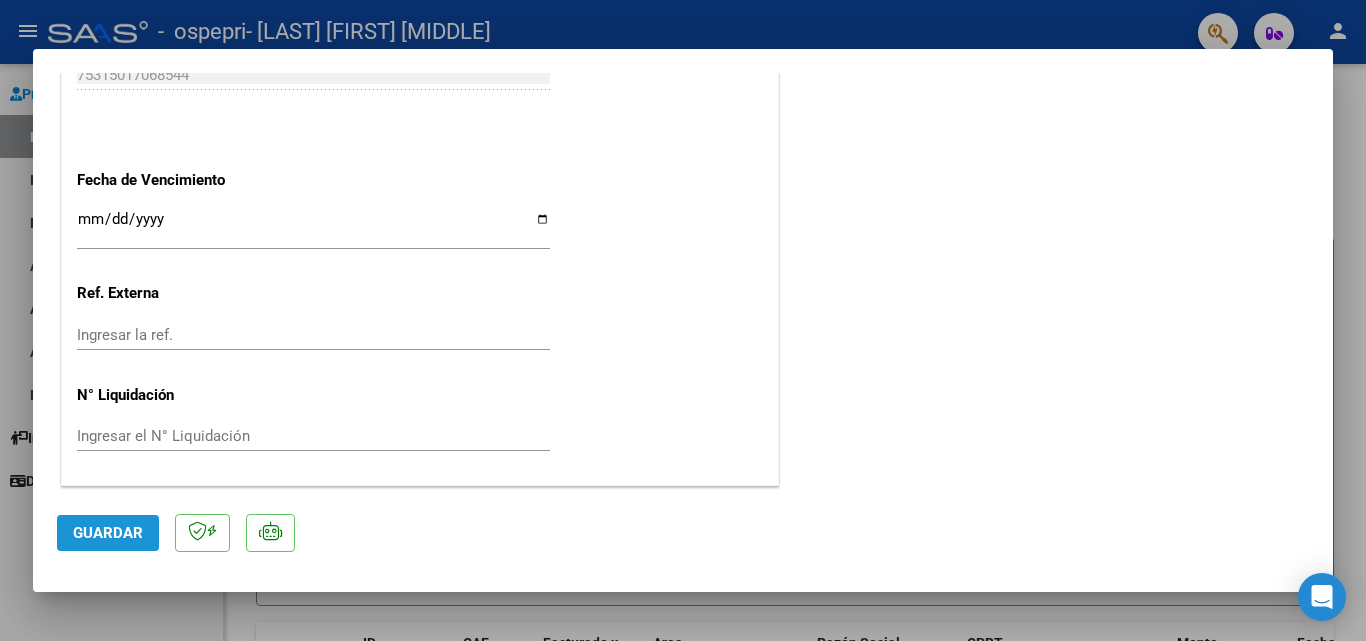 click on "Guardar" 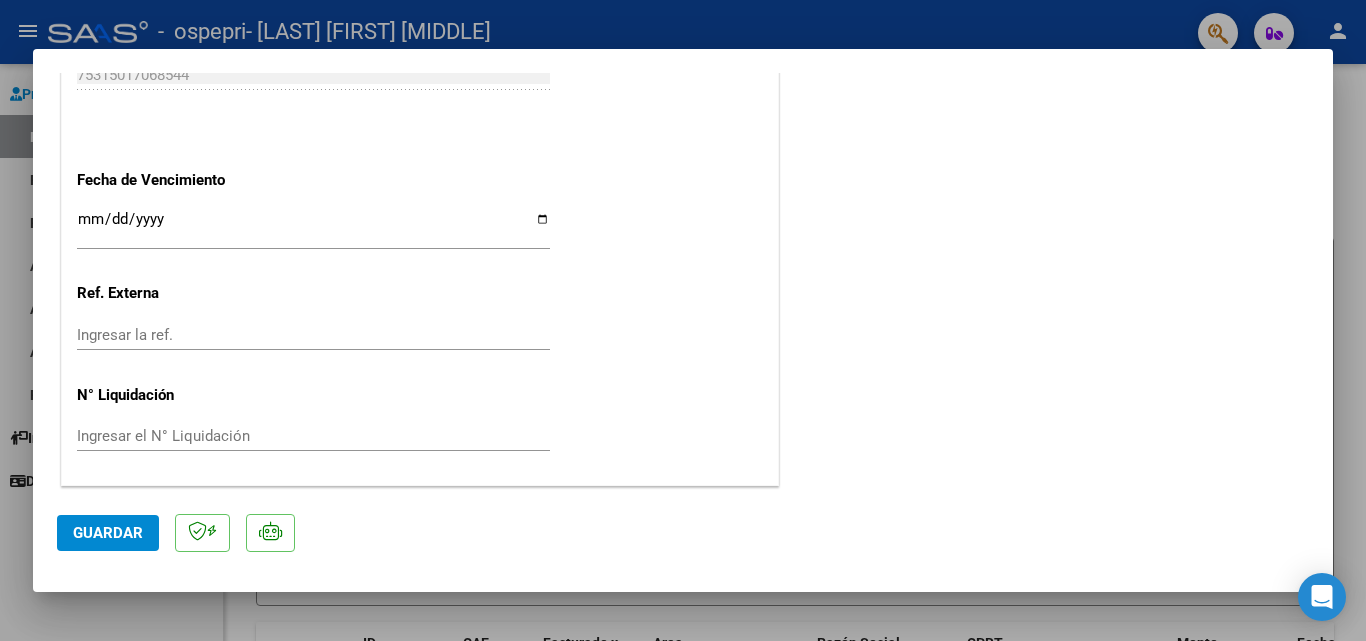 click on "Guardar" 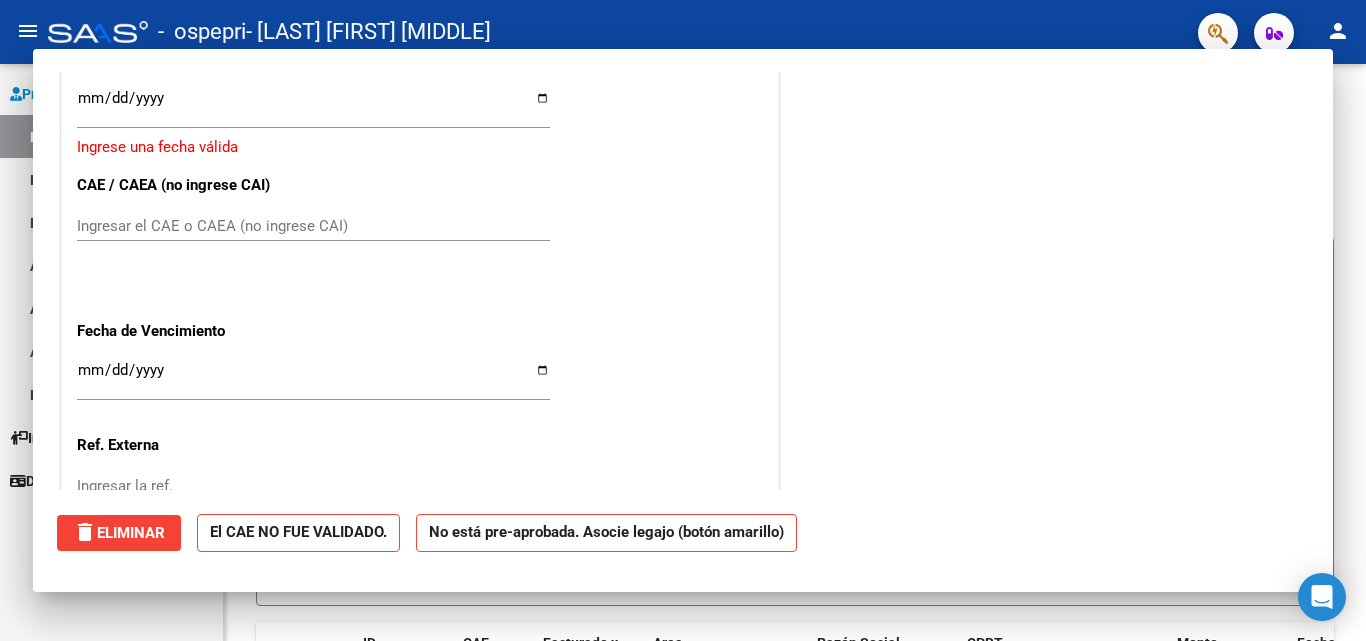 click on "-  ospepri   - [LAST] [FIRST] [MIDDLE]" 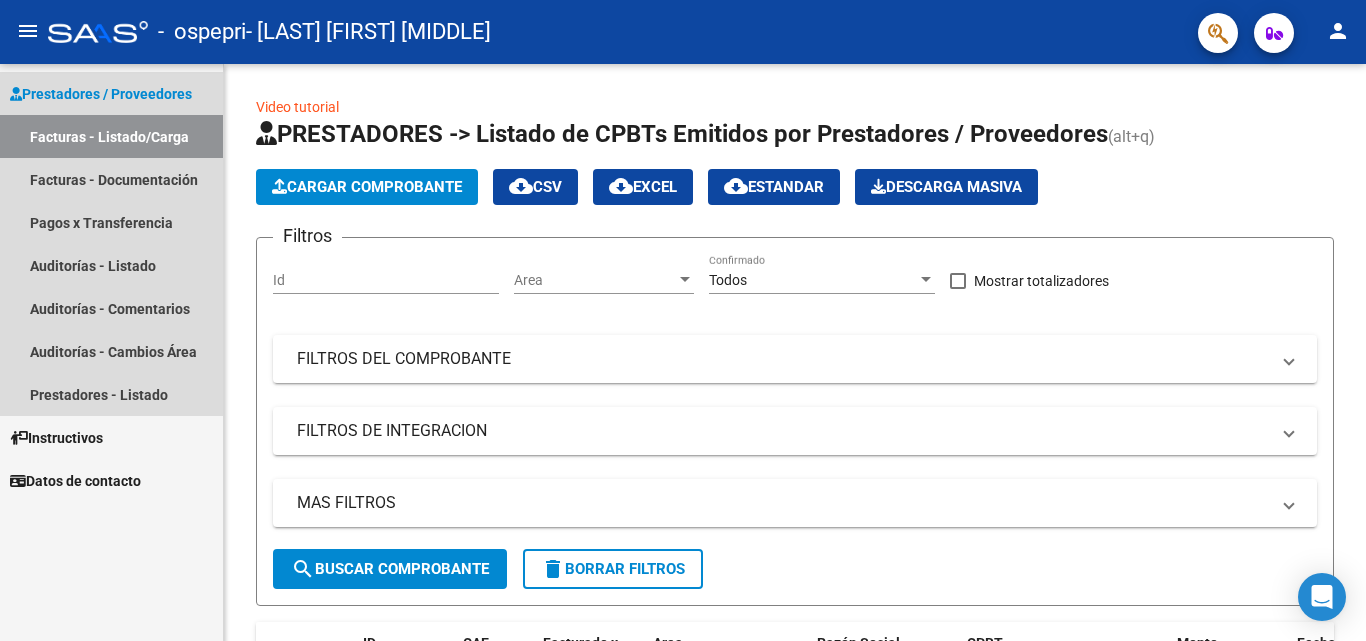 click on "Facturas - Listado/Carga" at bounding box center [111, 136] 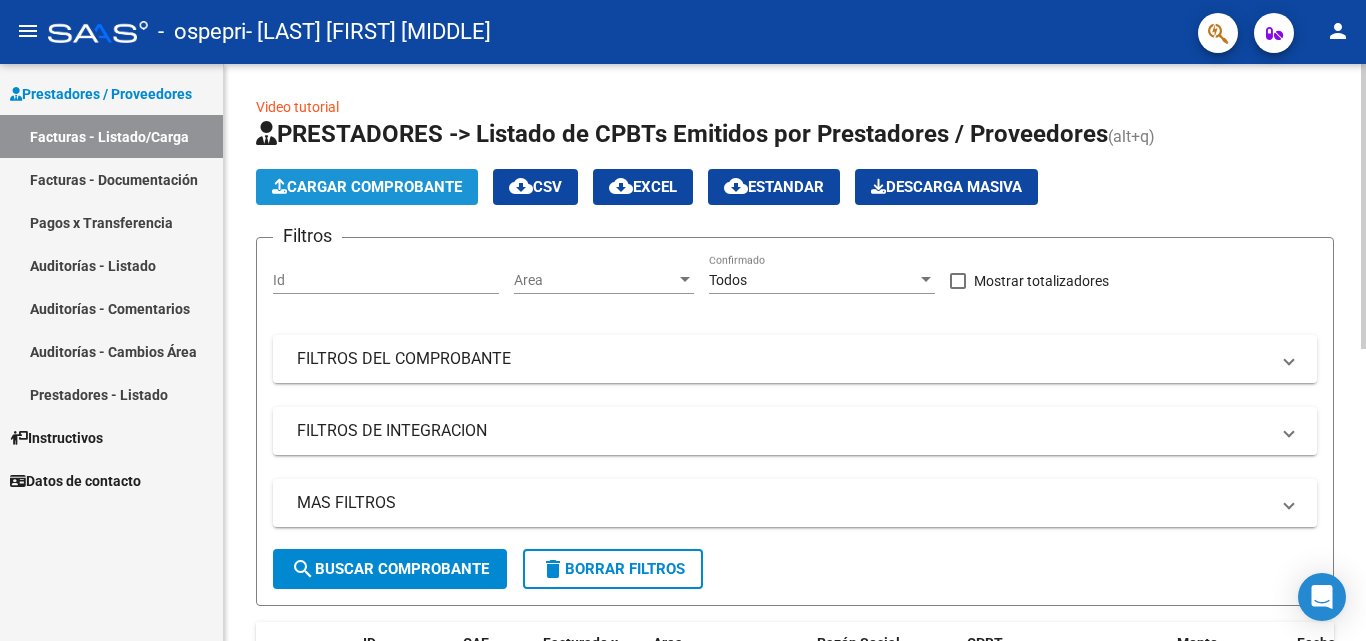 click on "Cargar Comprobante" 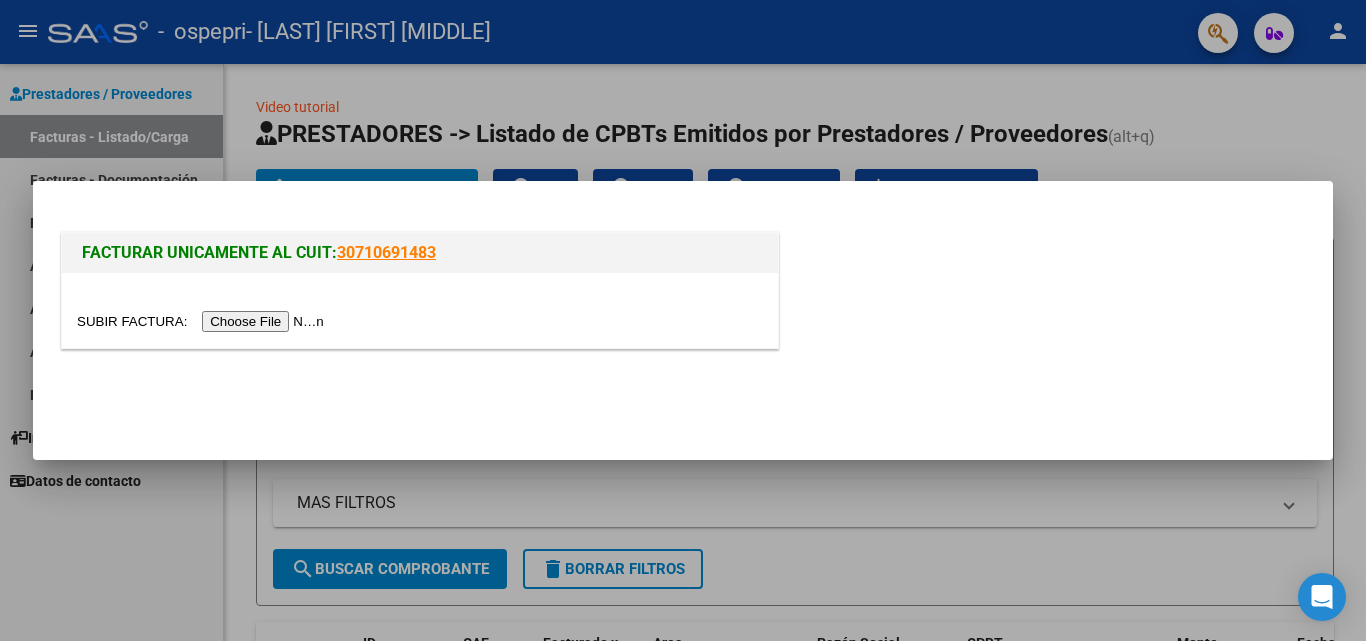 click at bounding box center [203, 321] 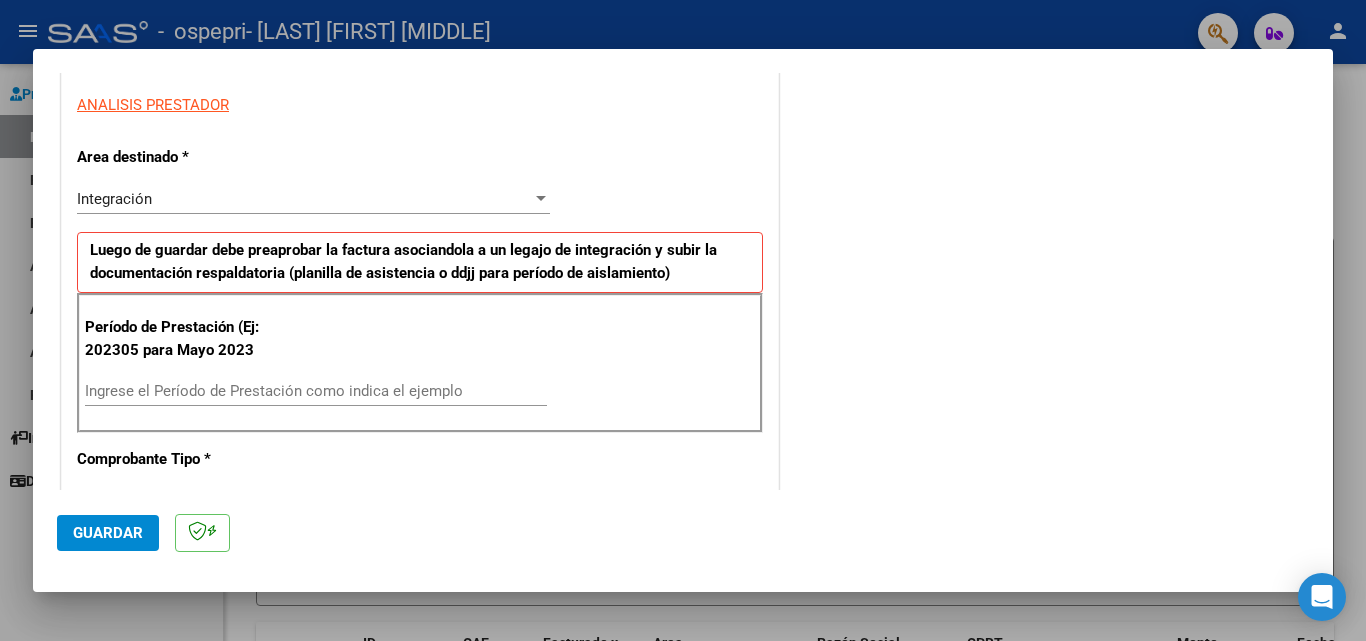 scroll, scrollTop: 384, scrollLeft: 0, axis: vertical 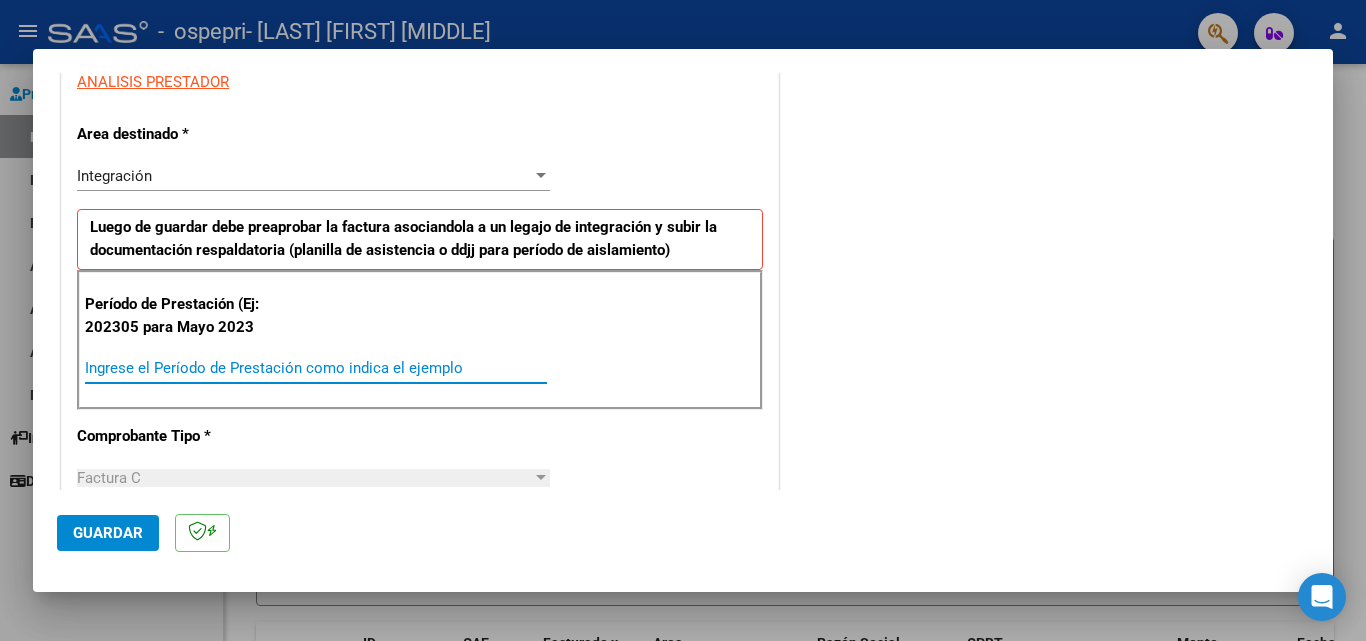 click on "Ingrese el Período de Prestación como indica el ejemplo" at bounding box center [316, 368] 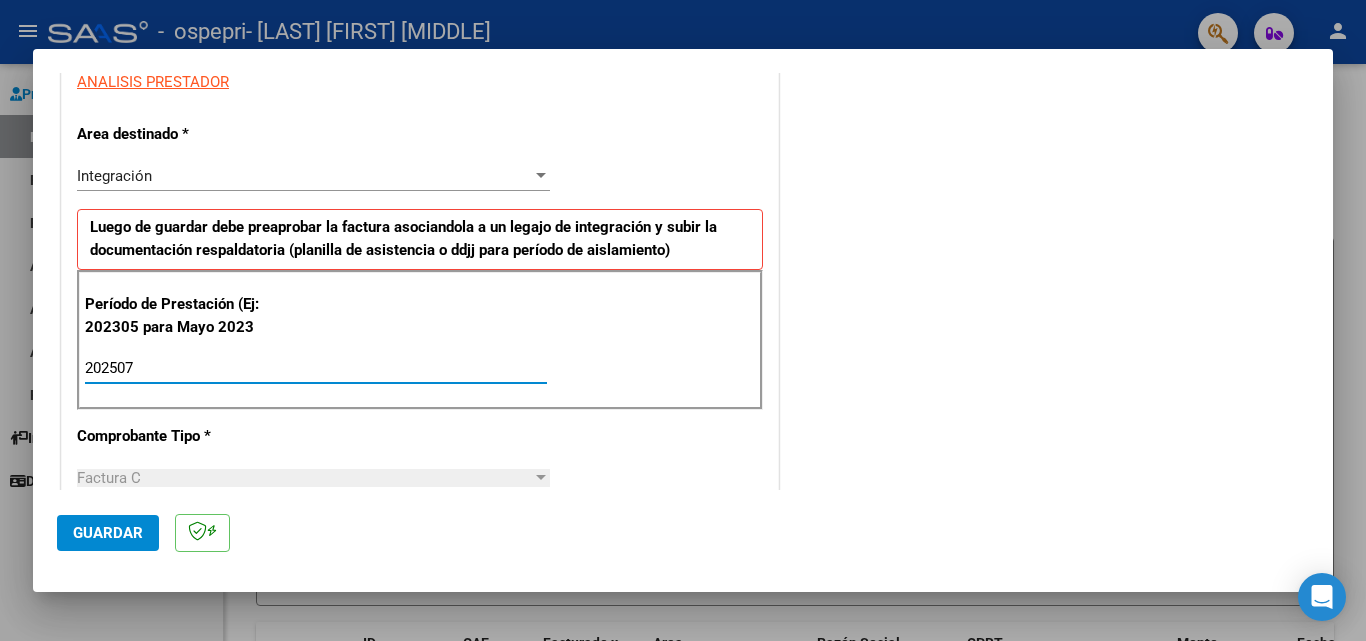type on "202507" 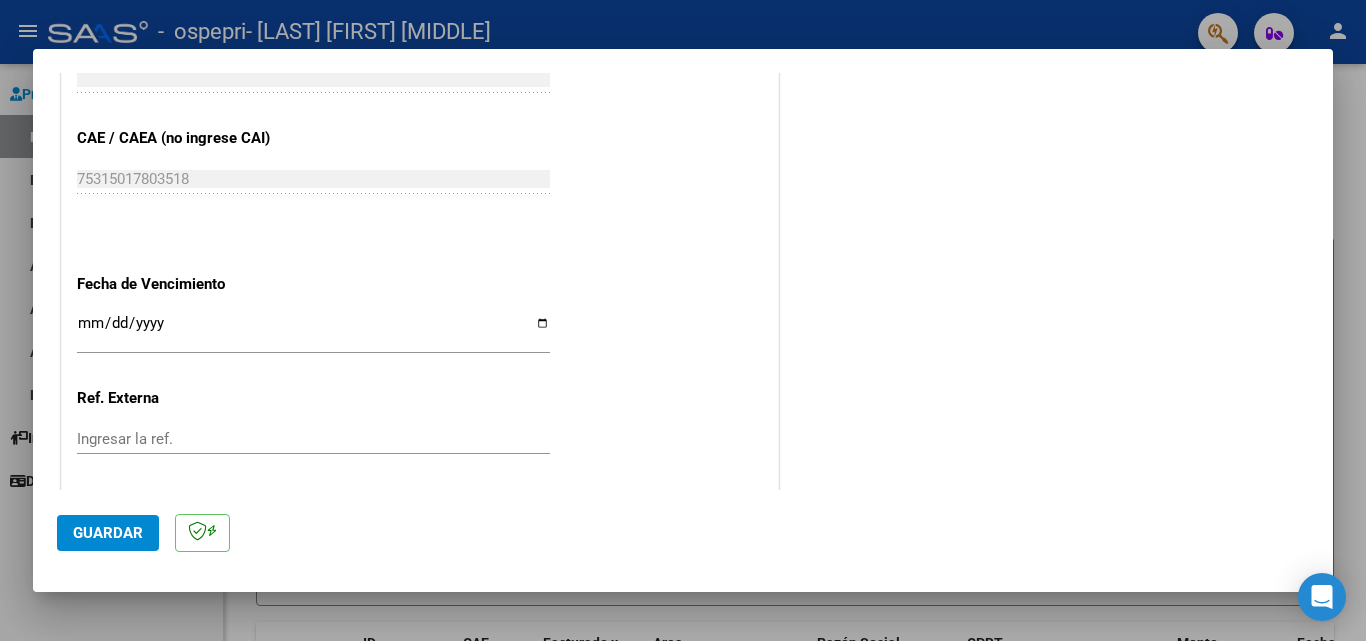 scroll, scrollTop: 1305, scrollLeft: 0, axis: vertical 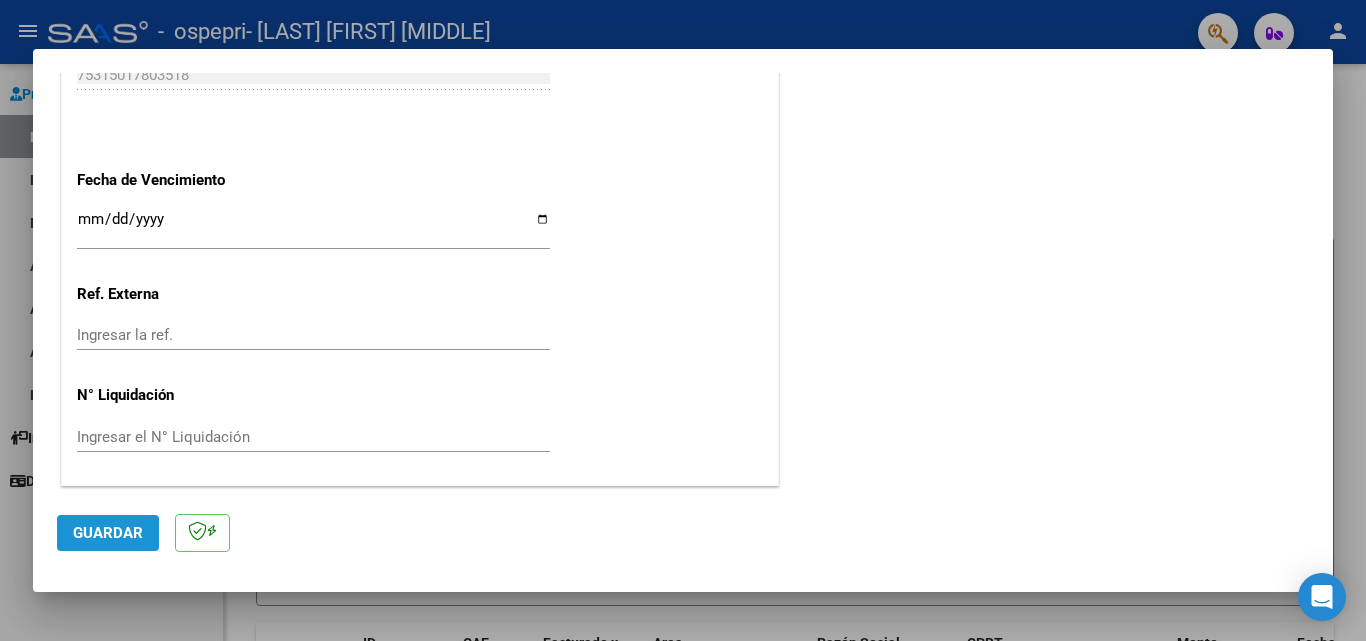click on "Guardar" 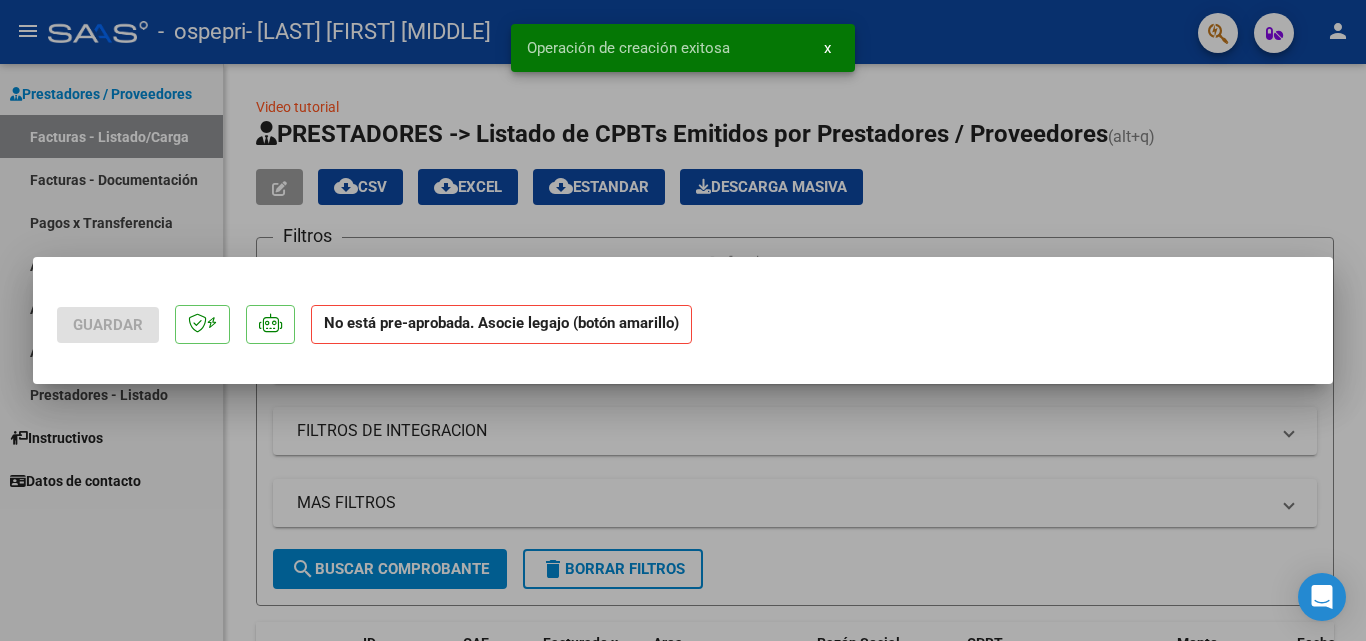 scroll, scrollTop: 0, scrollLeft: 0, axis: both 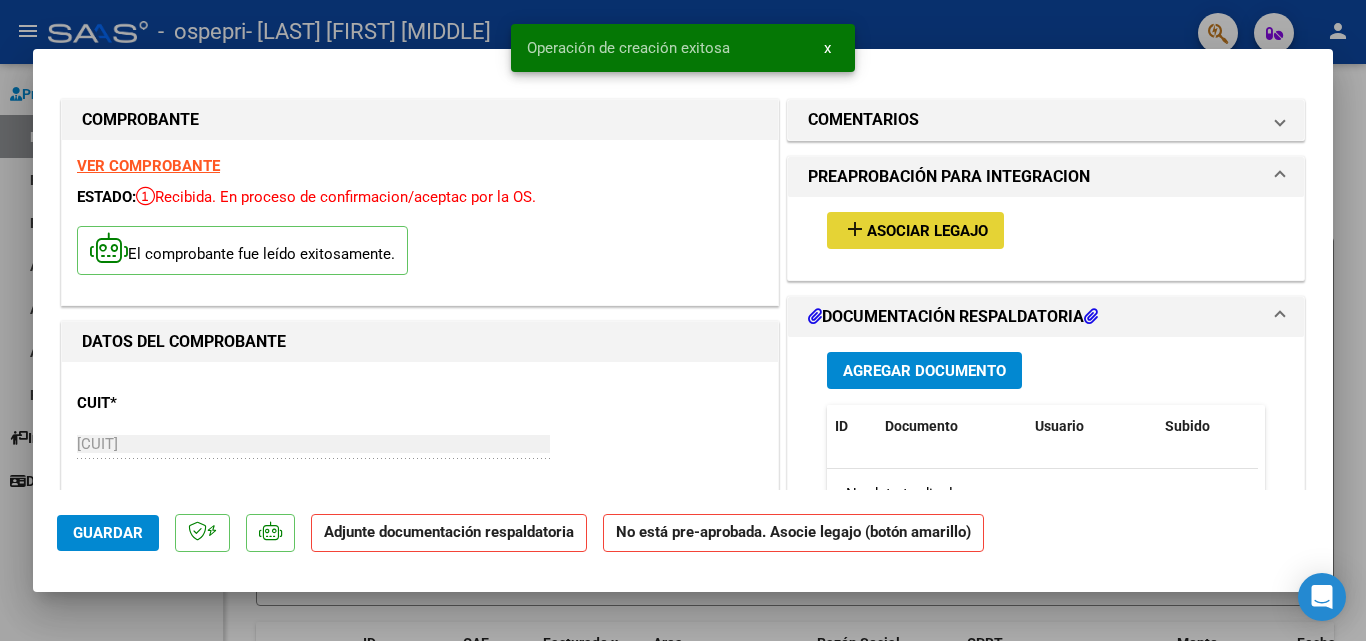 click on "Asociar Legajo" at bounding box center (927, 231) 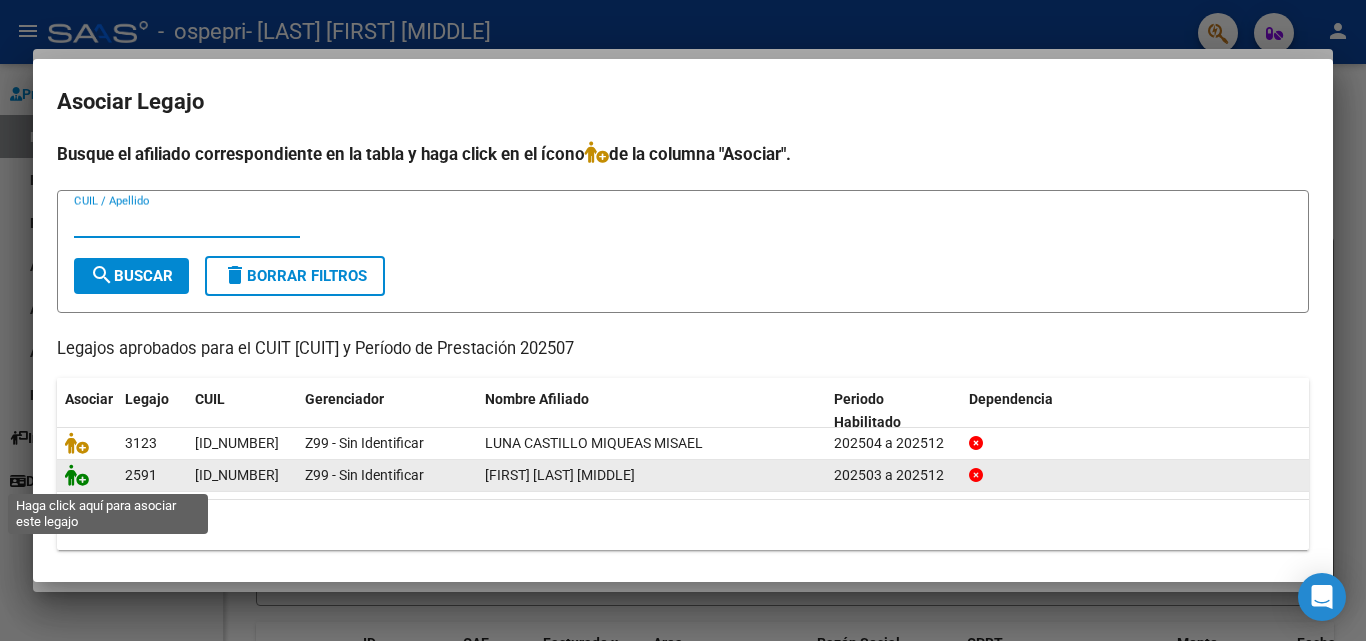 click 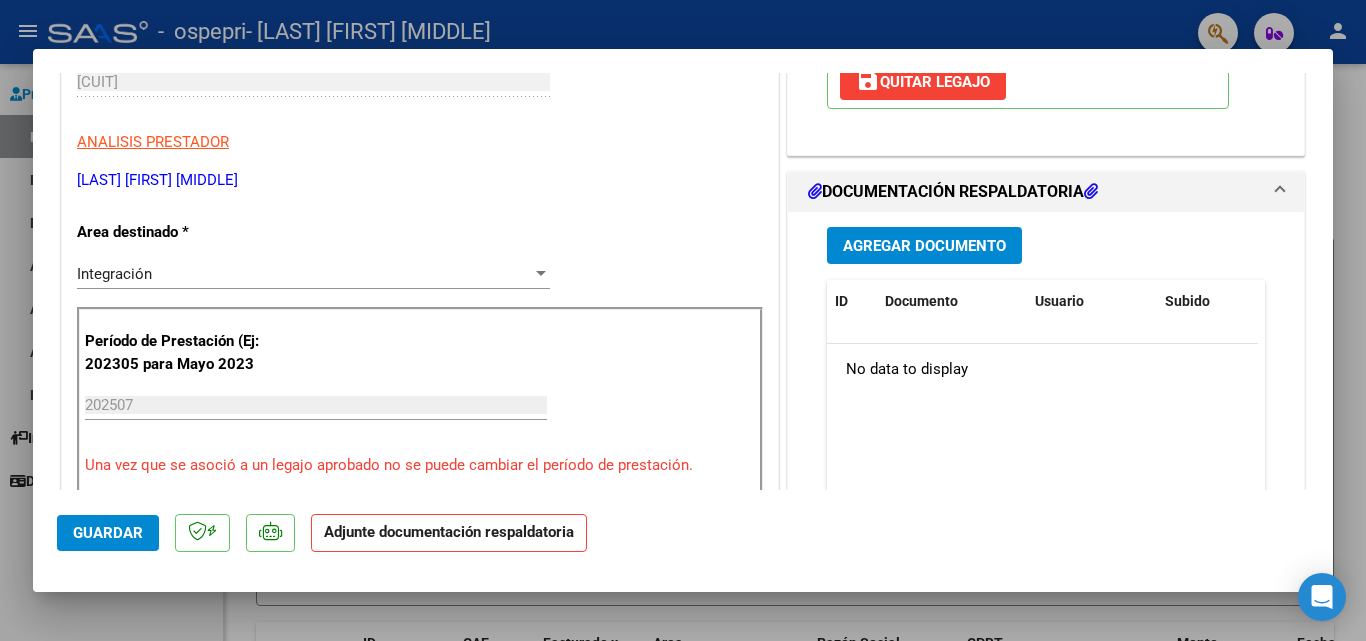 scroll, scrollTop: 367, scrollLeft: 0, axis: vertical 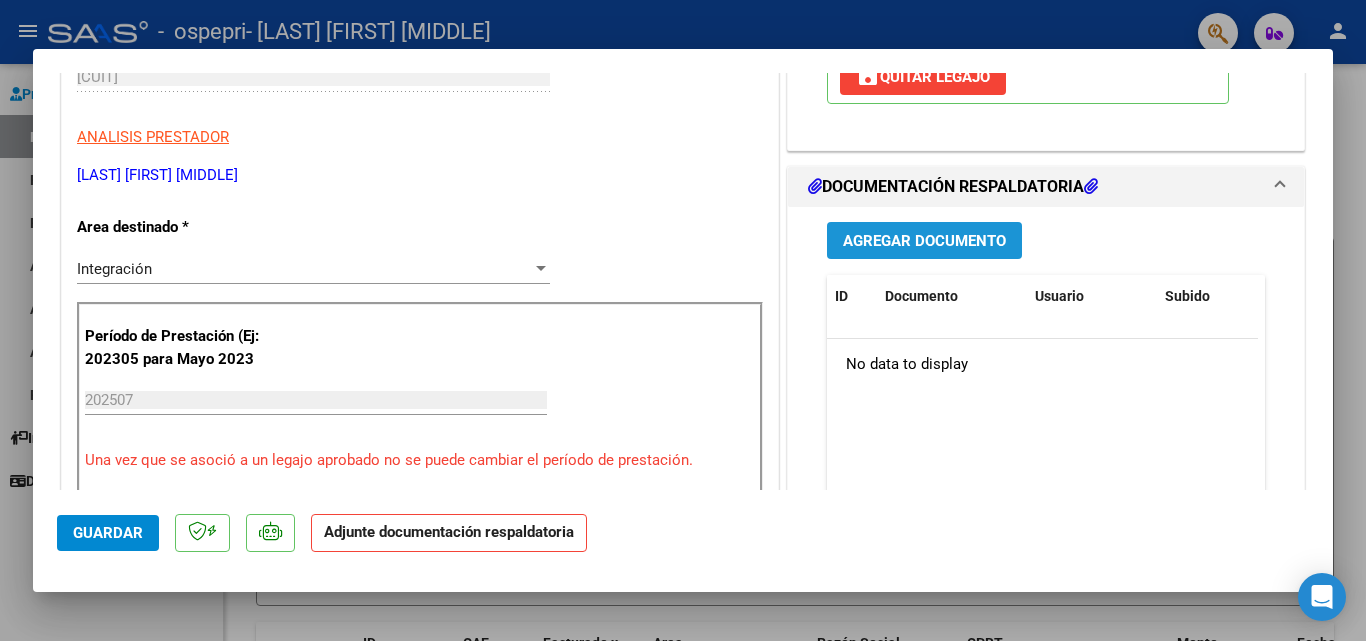 click on "Agregar Documento" at bounding box center [924, 241] 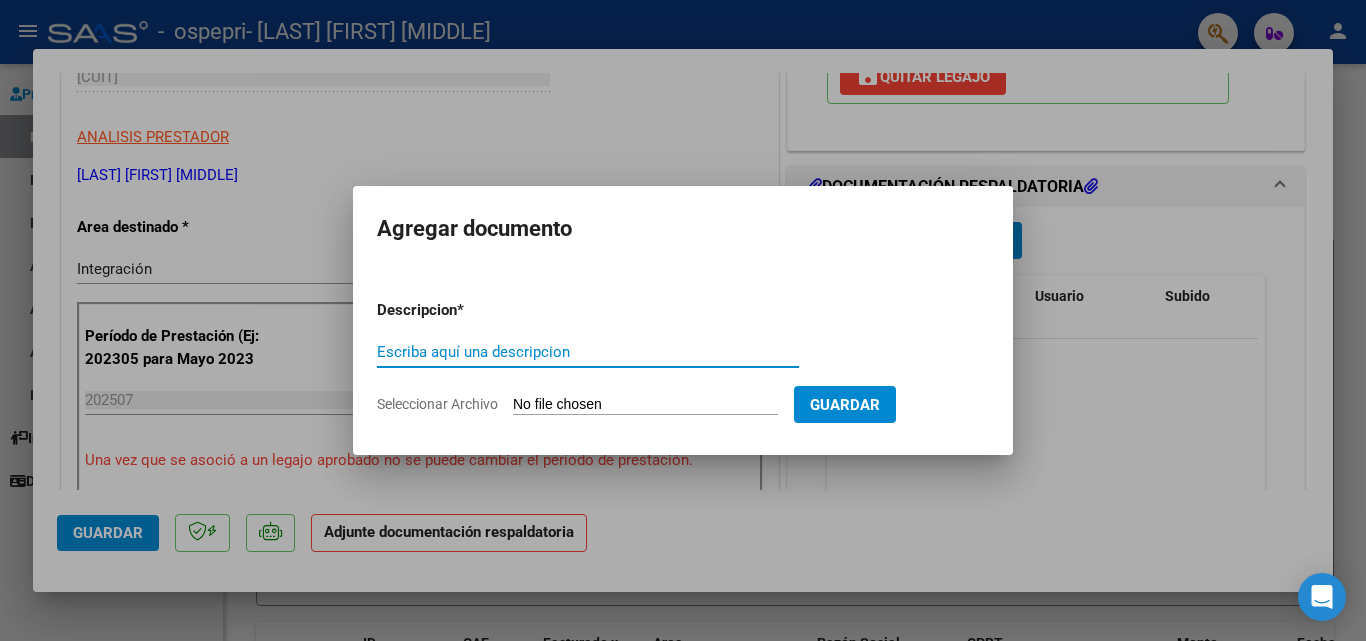 click on "Escriba aquí una descripcion" at bounding box center (588, 352) 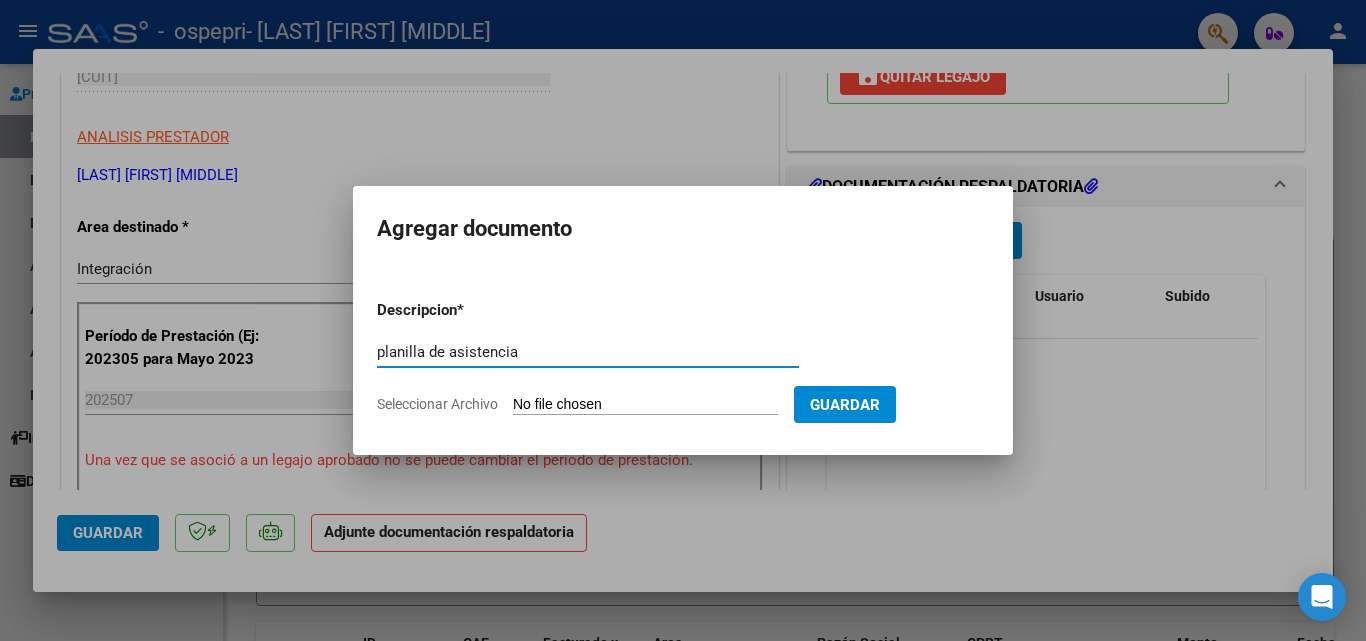 type on "planilla de asistencia" 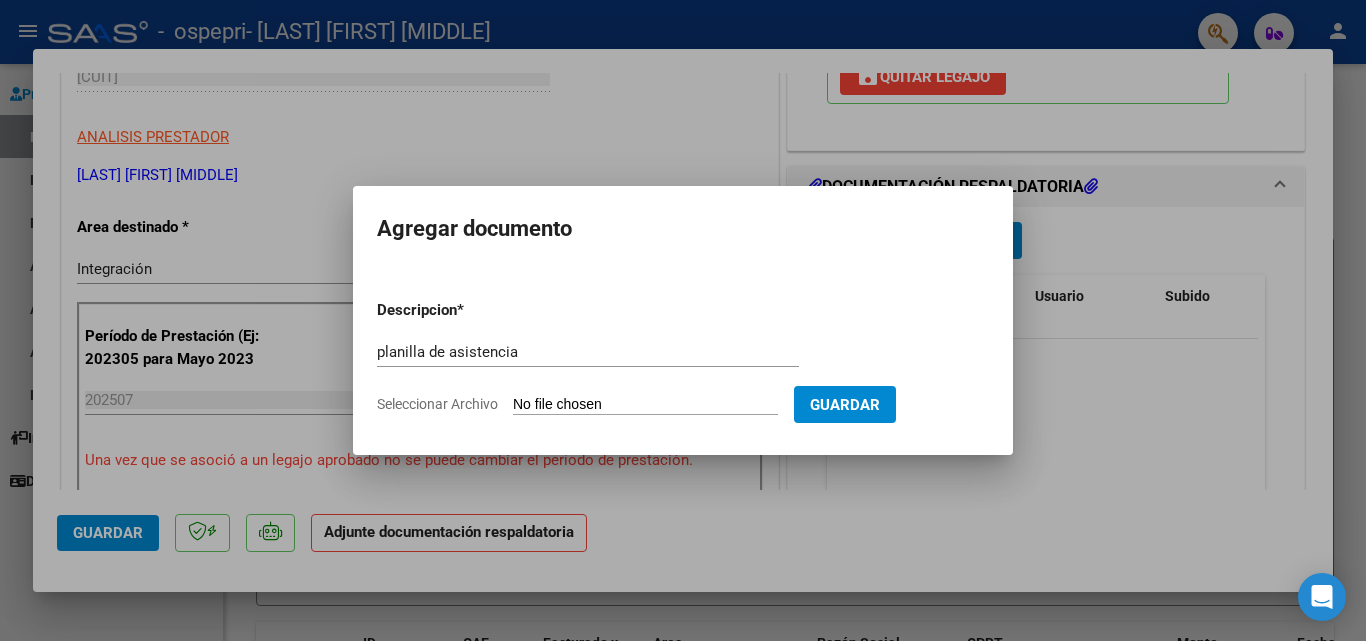 click on "Seleccionar Archivo" at bounding box center [645, 405] 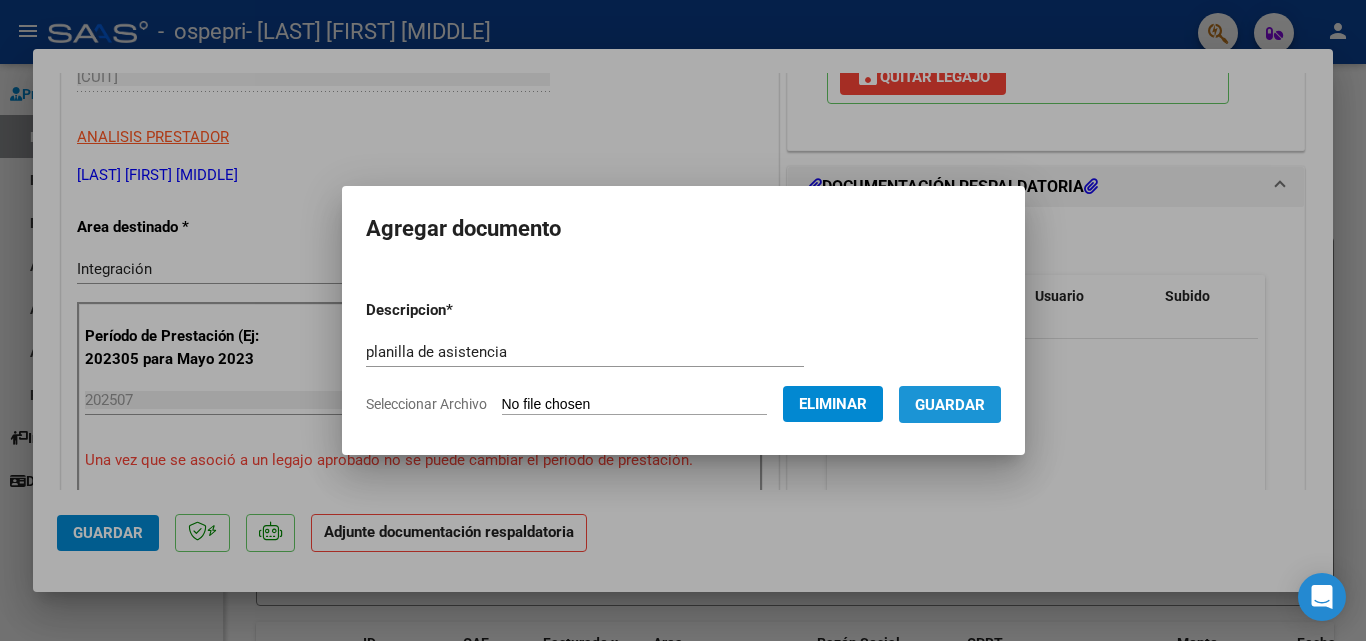 click on "Guardar" at bounding box center [950, 405] 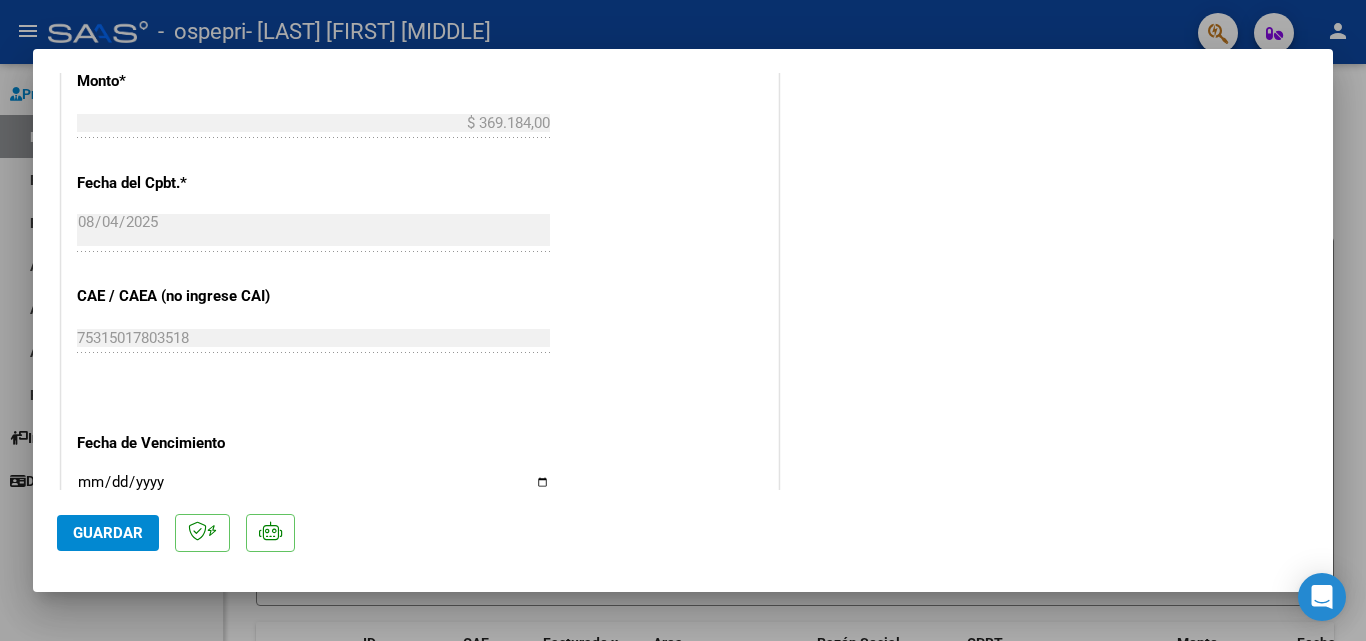 scroll, scrollTop: 1128, scrollLeft: 0, axis: vertical 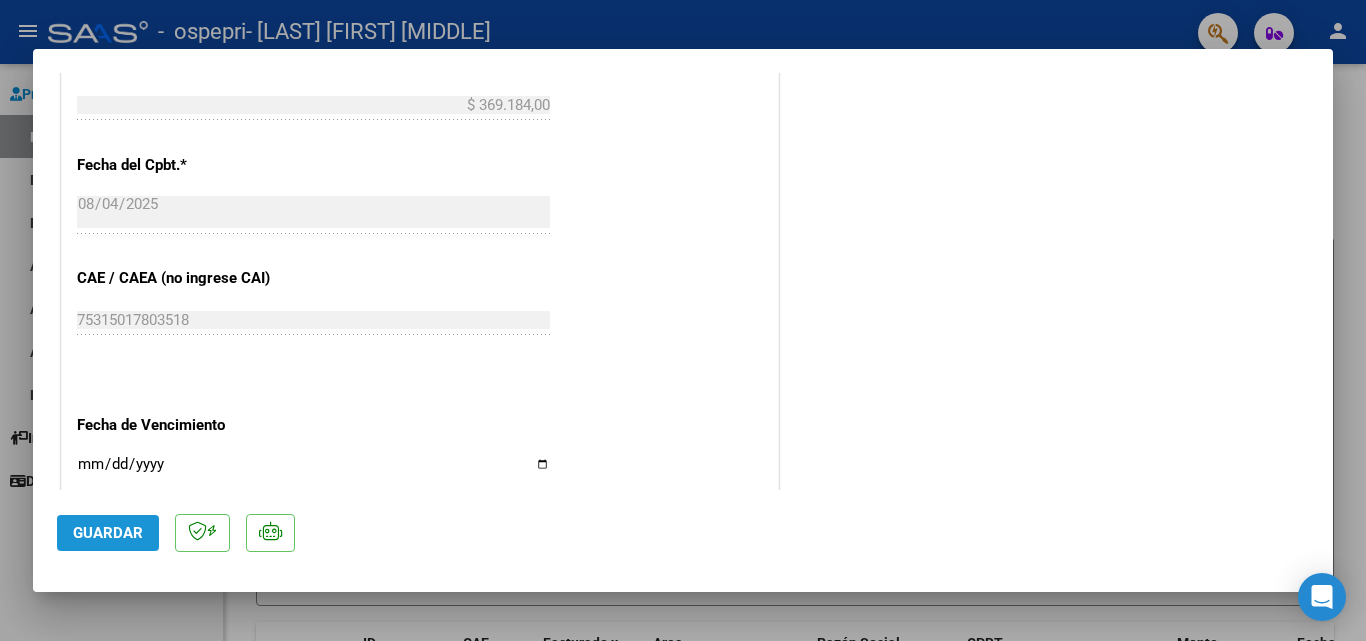 click on "Guardar" 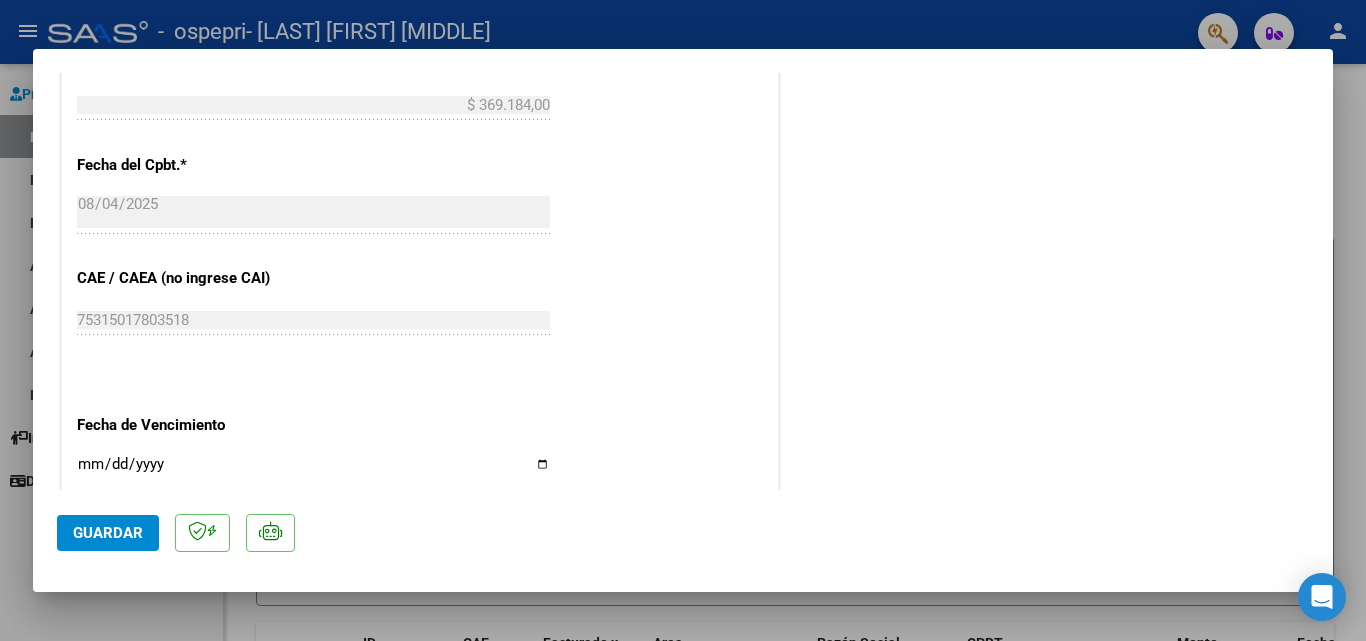click on "Guardar" 